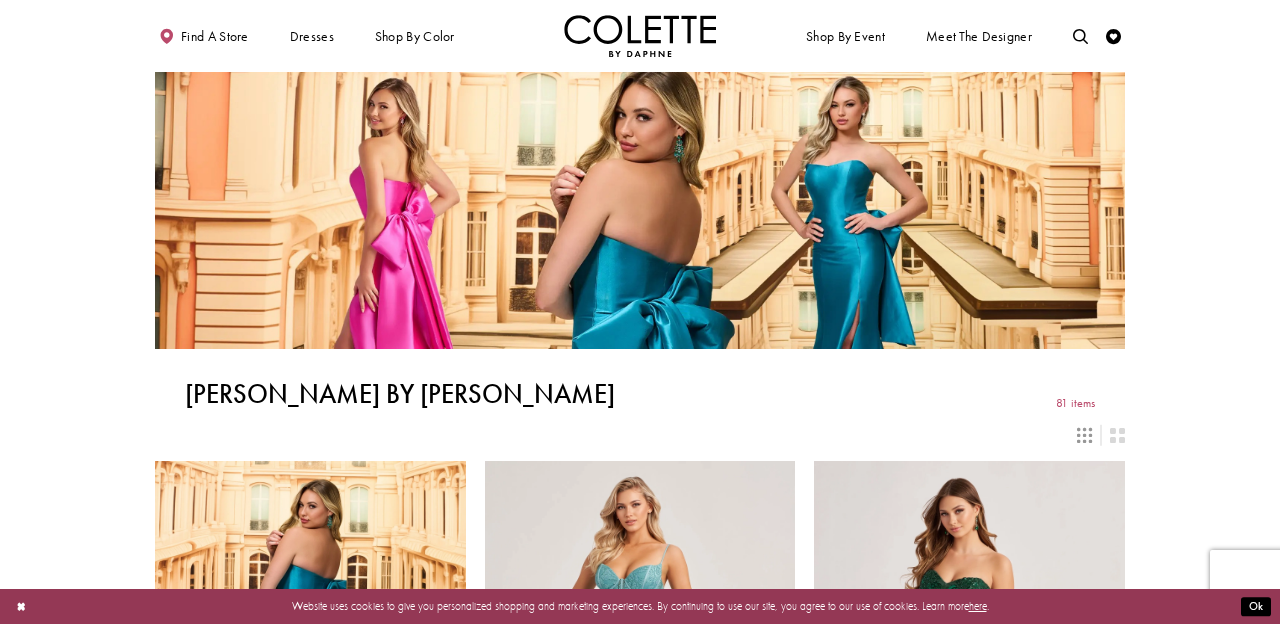 click at bounding box center [640, 1929] 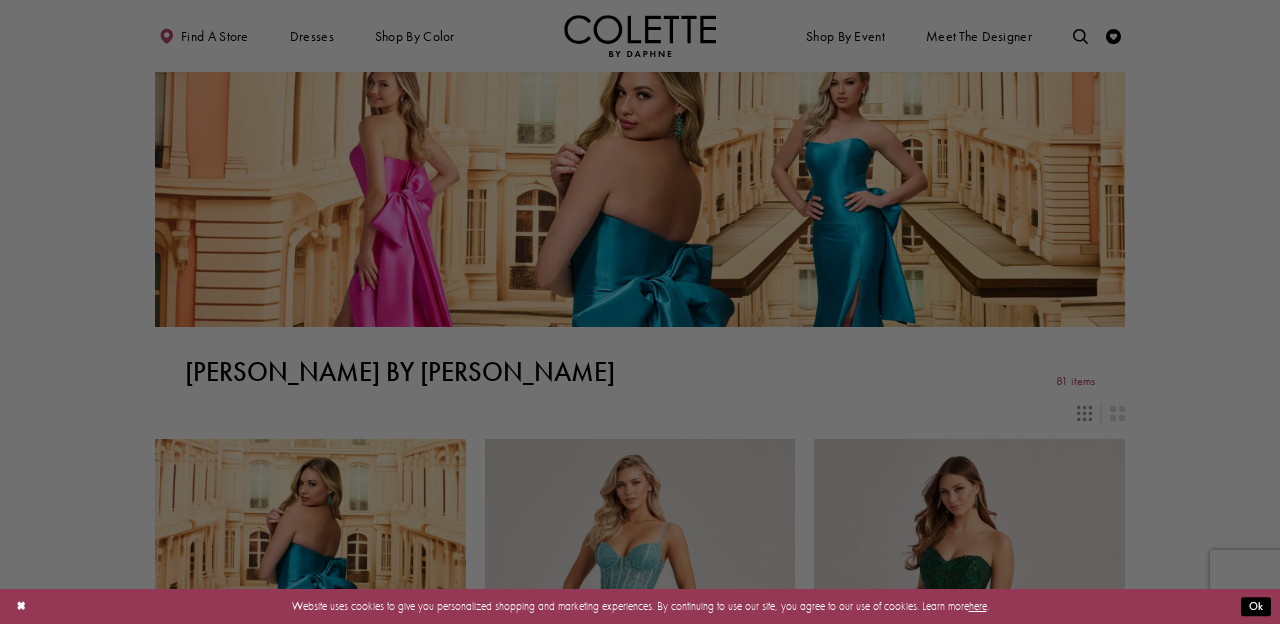 scroll, scrollTop: 22, scrollLeft: 0, axis: vertical 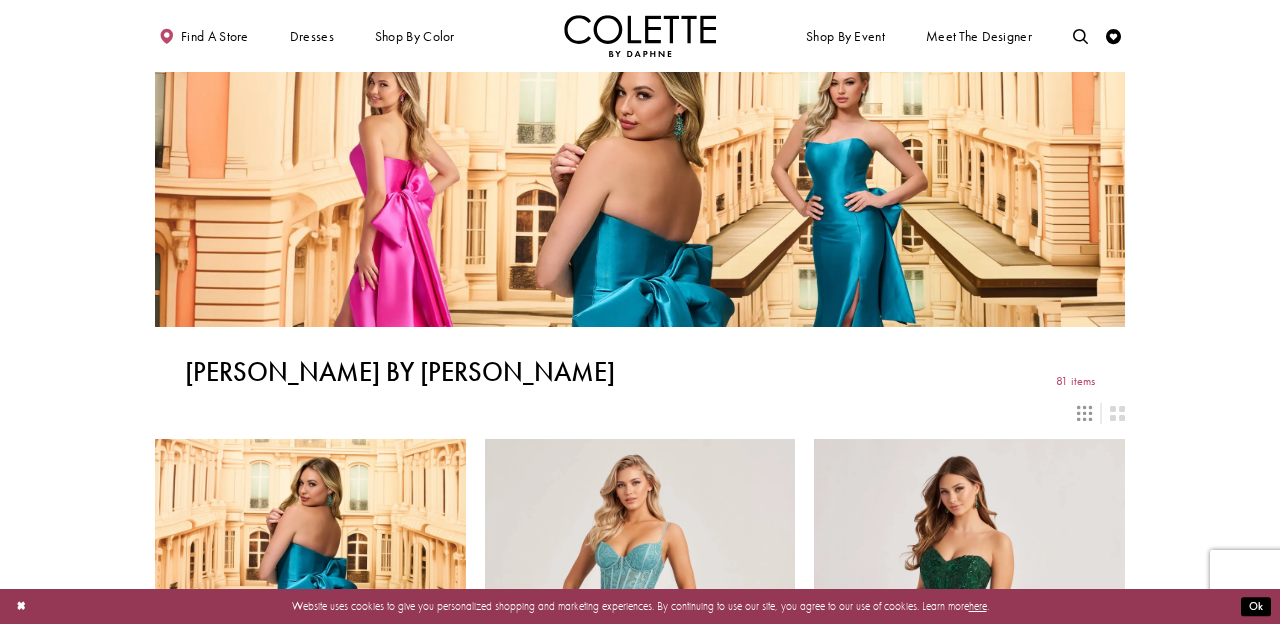 click at bounding box center (640, 1907) 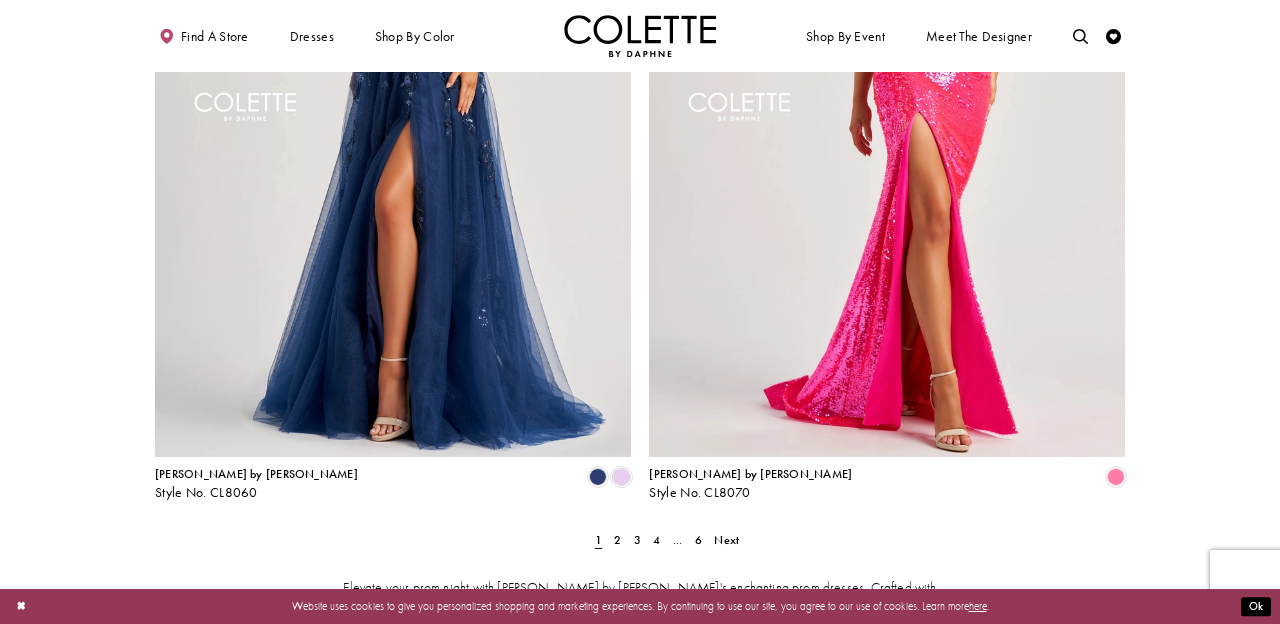scroll, scrollTop: 2966, scrollLeft: 0, axis: vertical 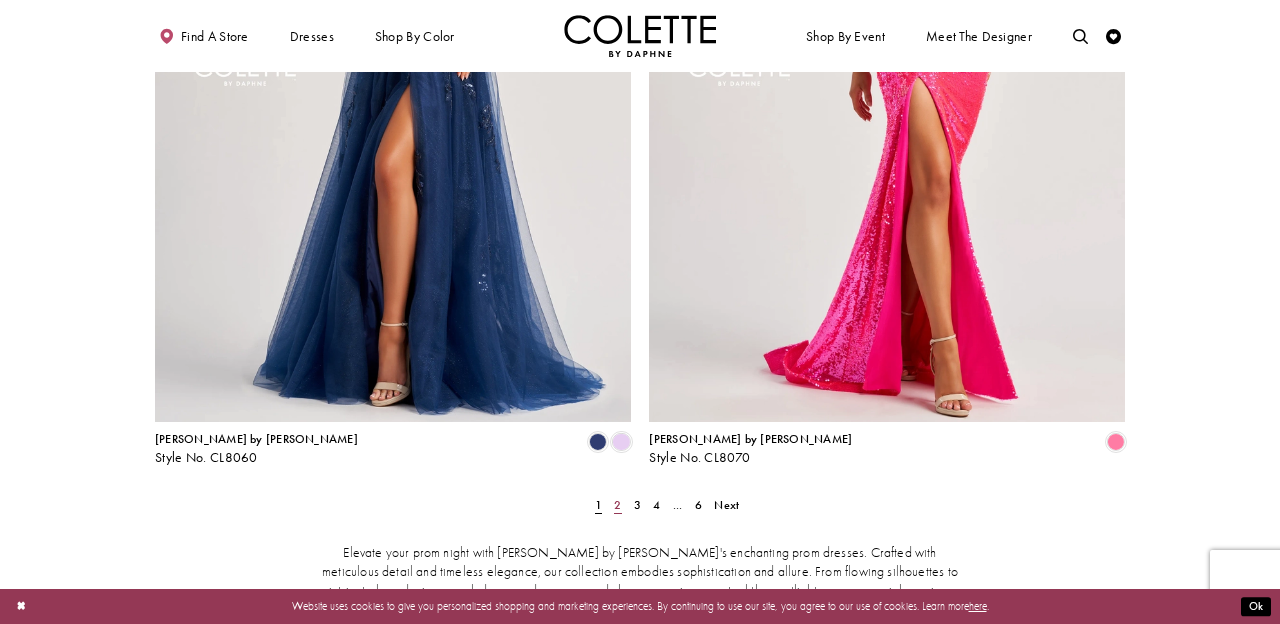 click on "2" at bounding box center [617, 505] 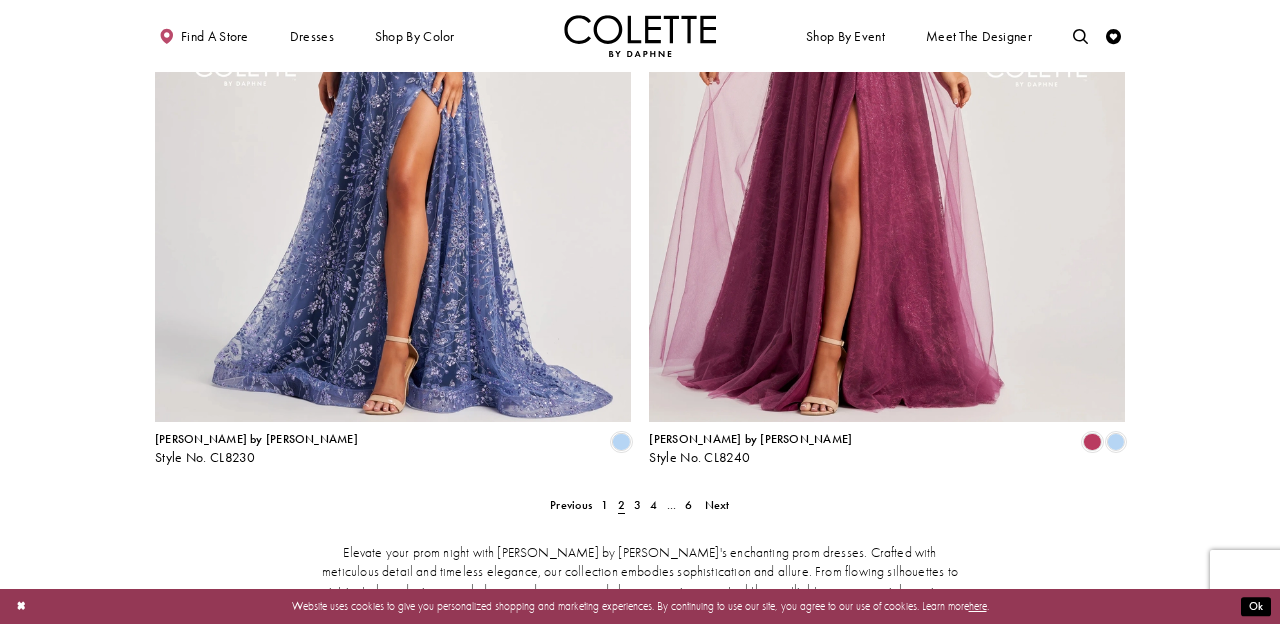 scroll, scrollTop: 388, scrollLeft: 0, axis: vertical 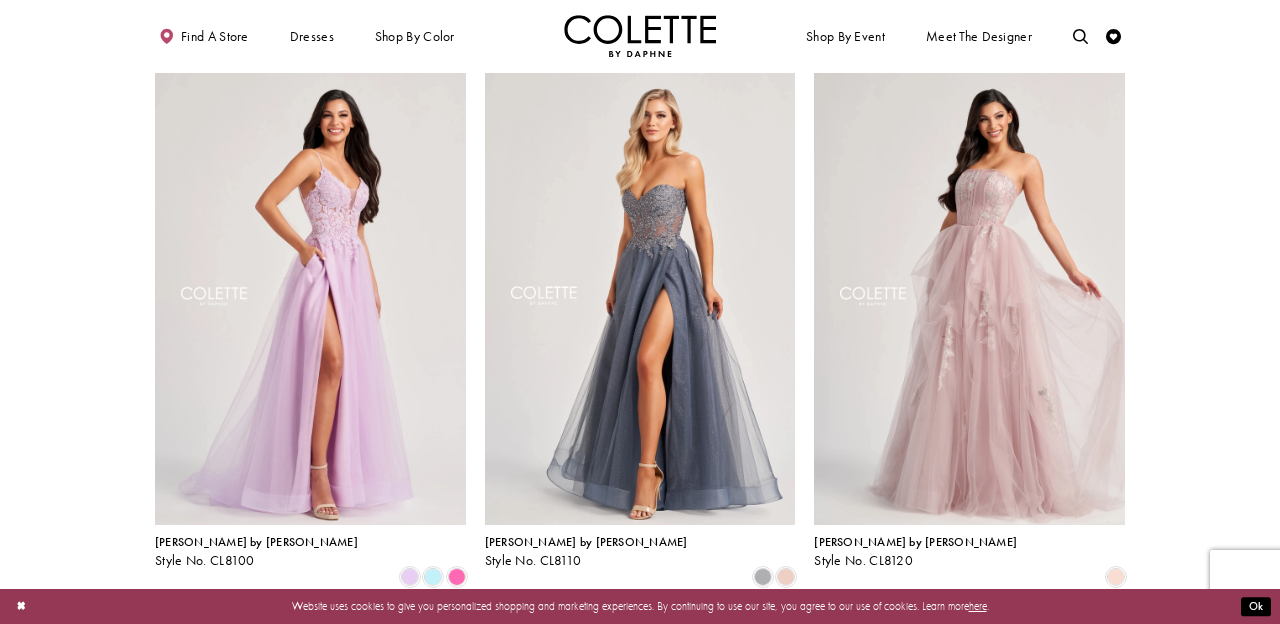 click at bounding box center [640, 1541] 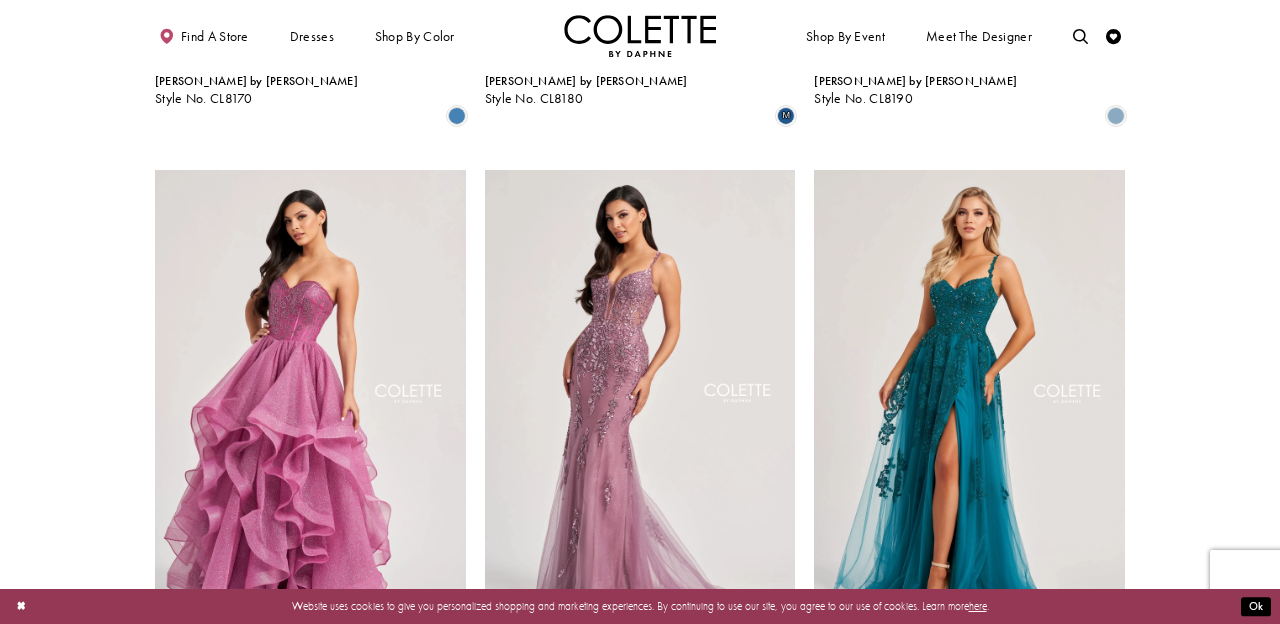 scroll, scrollTop: 1978, scrollLeft: 0, axis: vertical 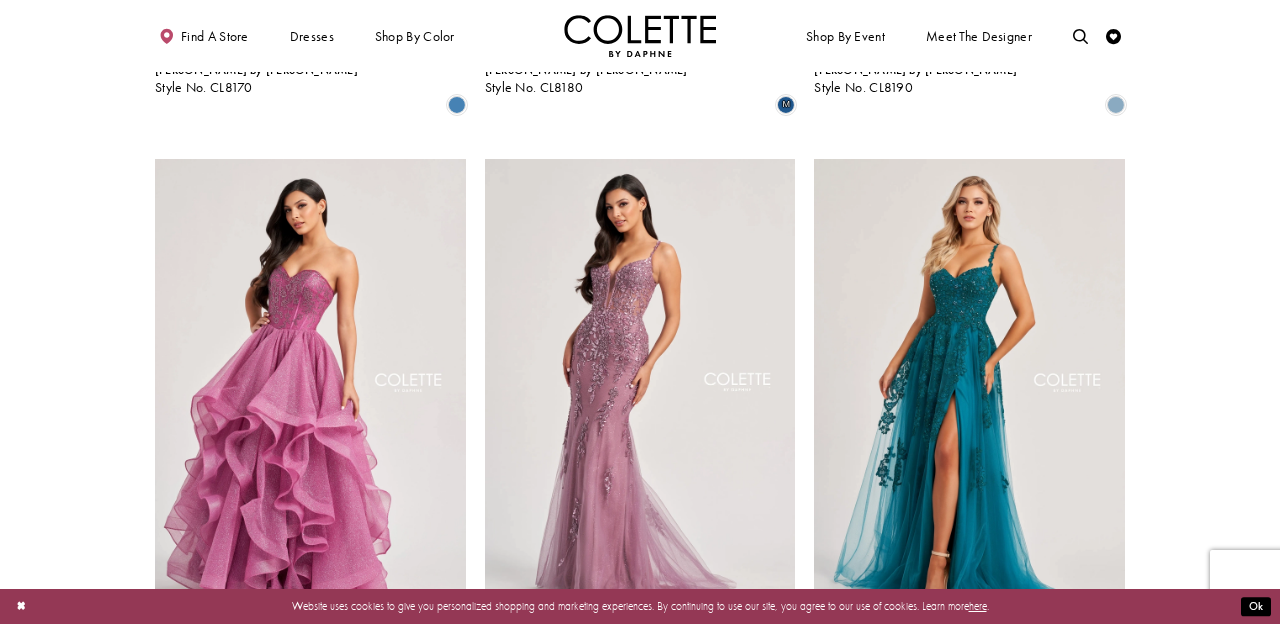 click at bounding box center (640, -49) 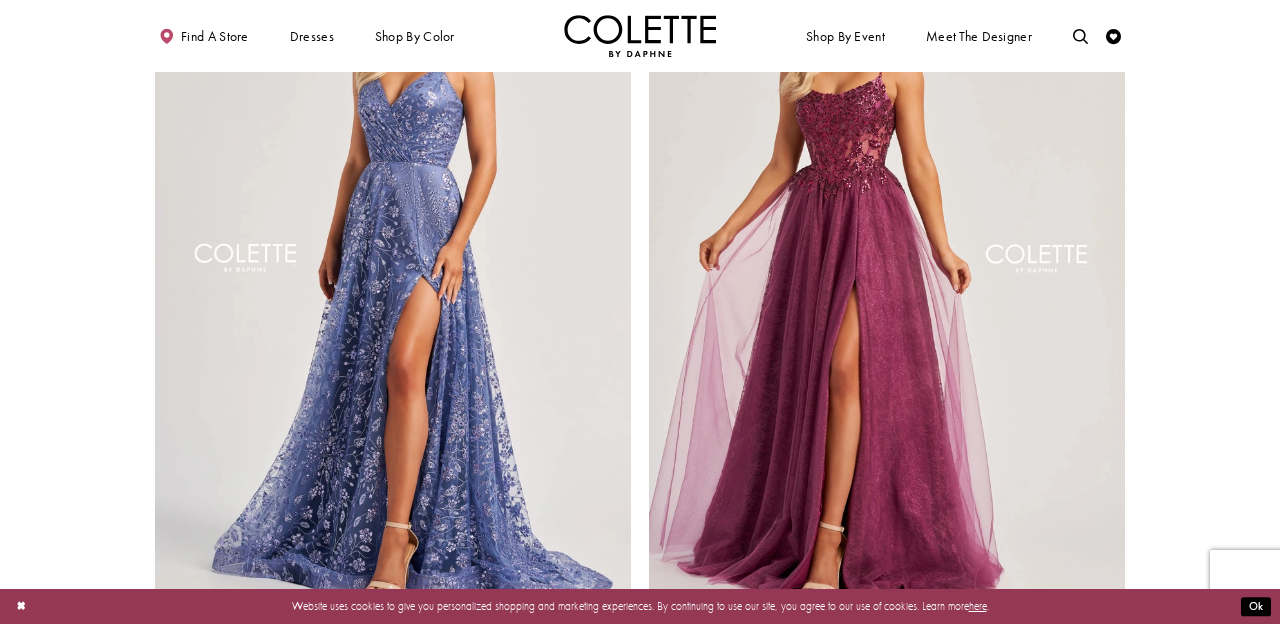 scroll, scrollTop: 2781, scrollLeft: 0, axis: vertical 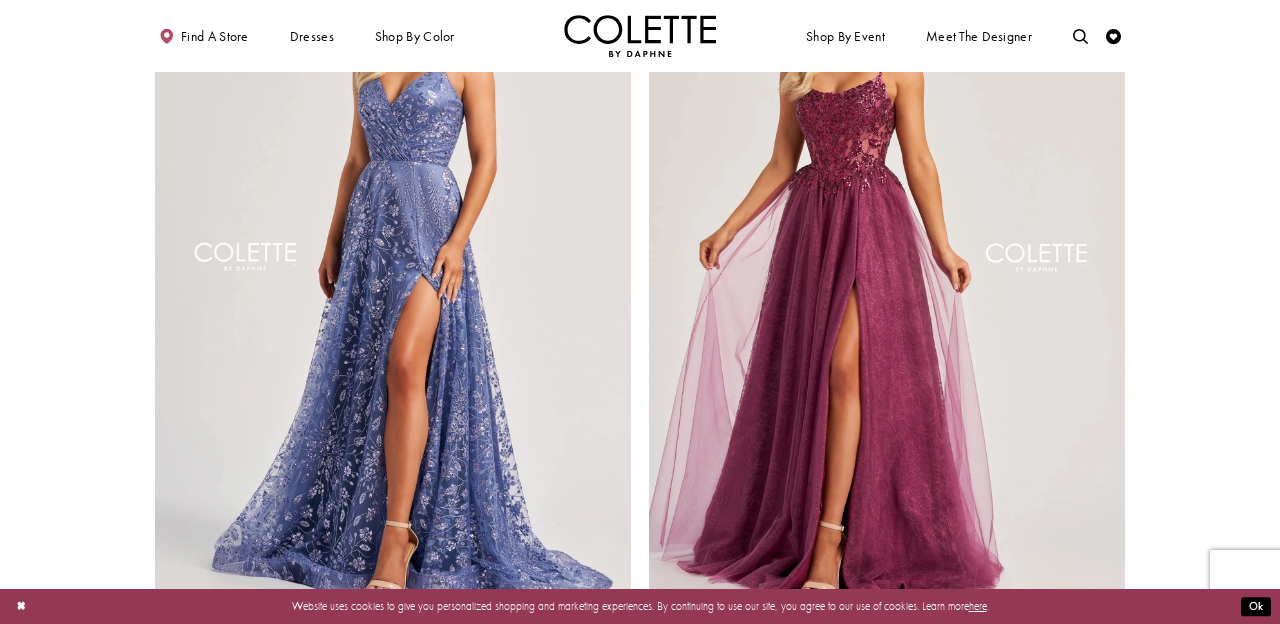 click at bounding box center [1116, 627] 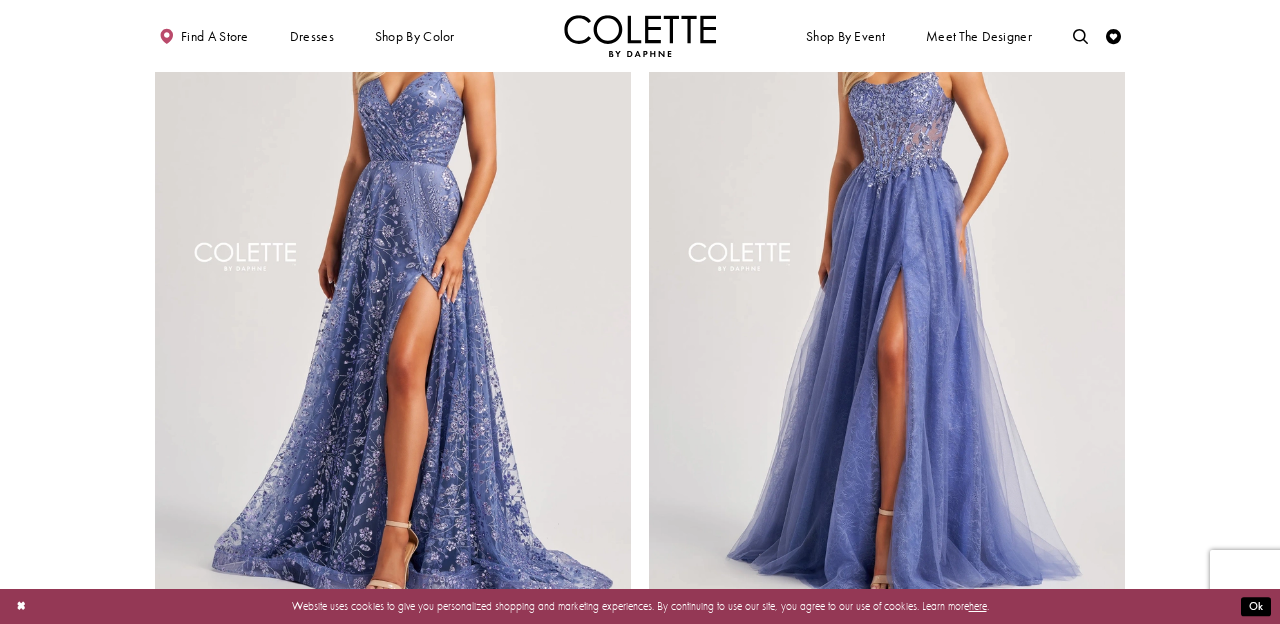 click at bounding box center (640, -852) 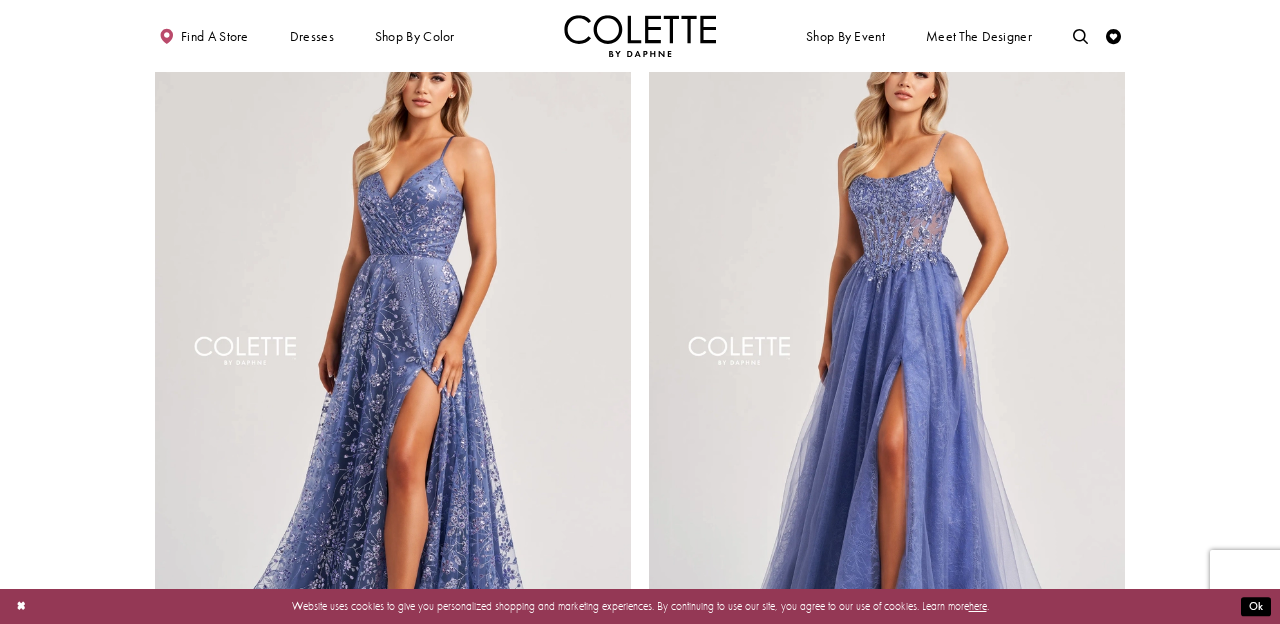 scroll, scrollTop: 2654, scrollLeft: 0, axis: vertical 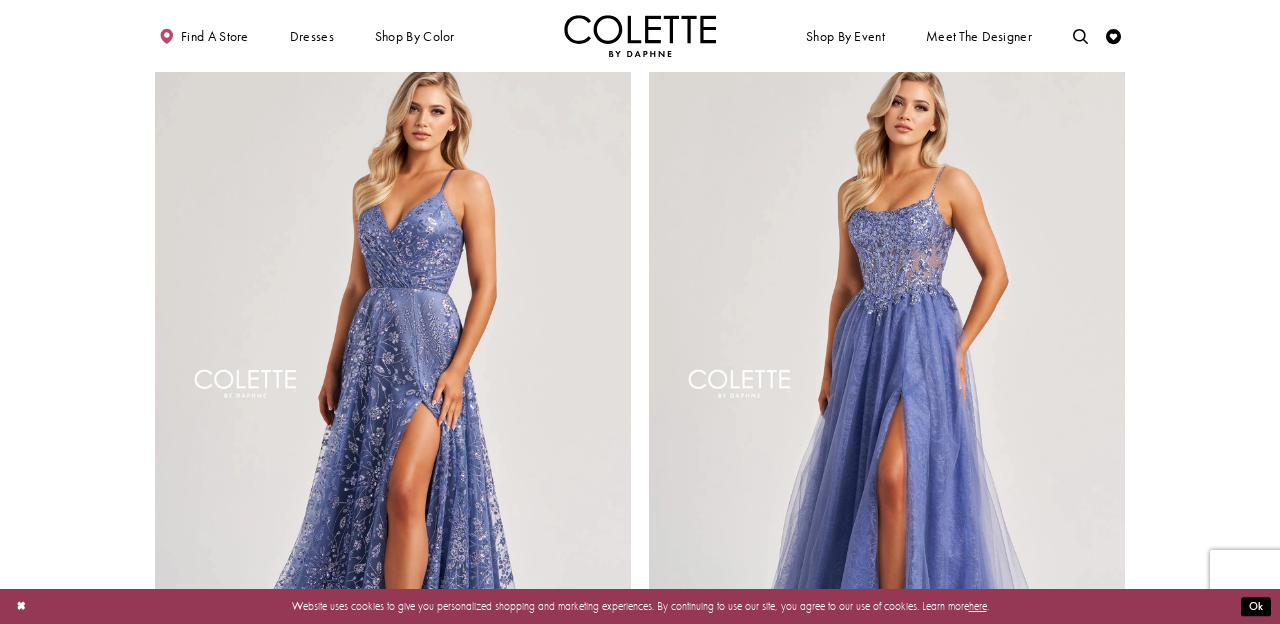click at bounding box center (640, -725) 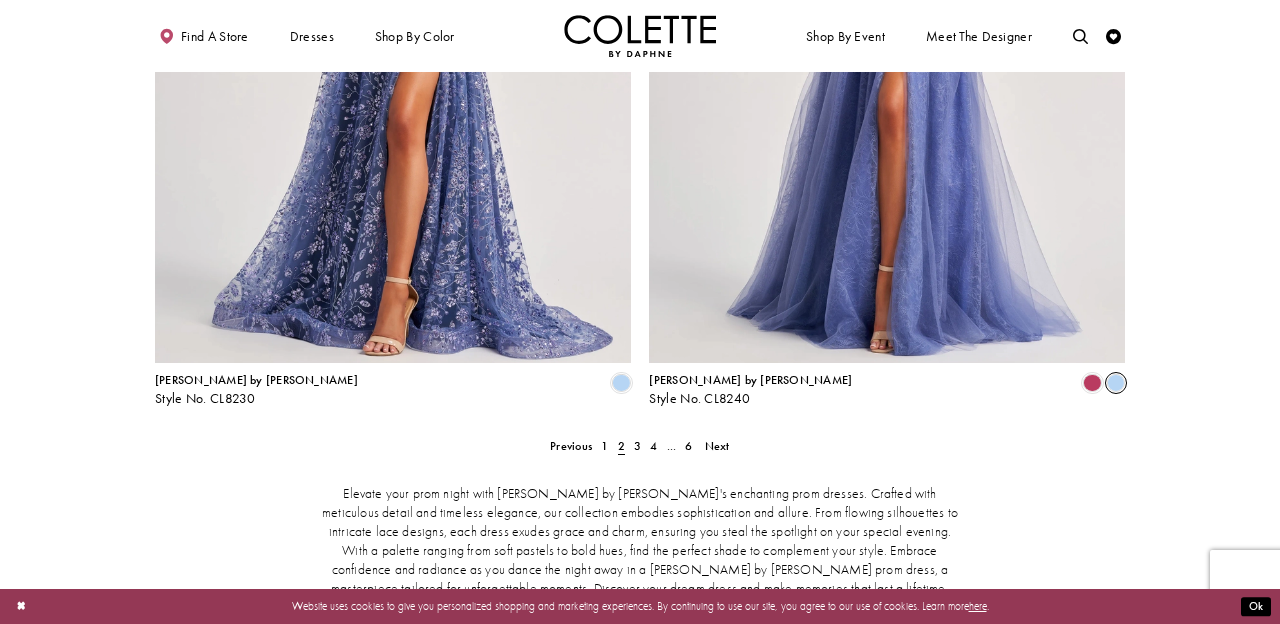 scroll, scrollTop: 3026, scrollLeft: 0, axis: vertical 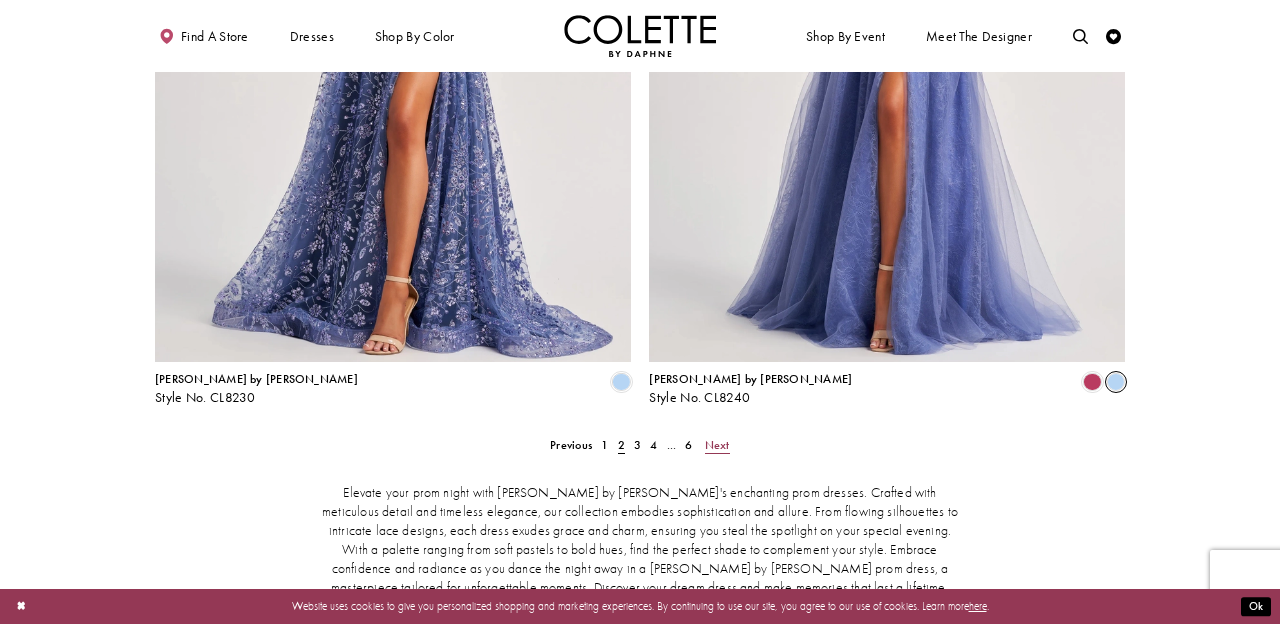 click on "Next" at bounding box center [717, 445] 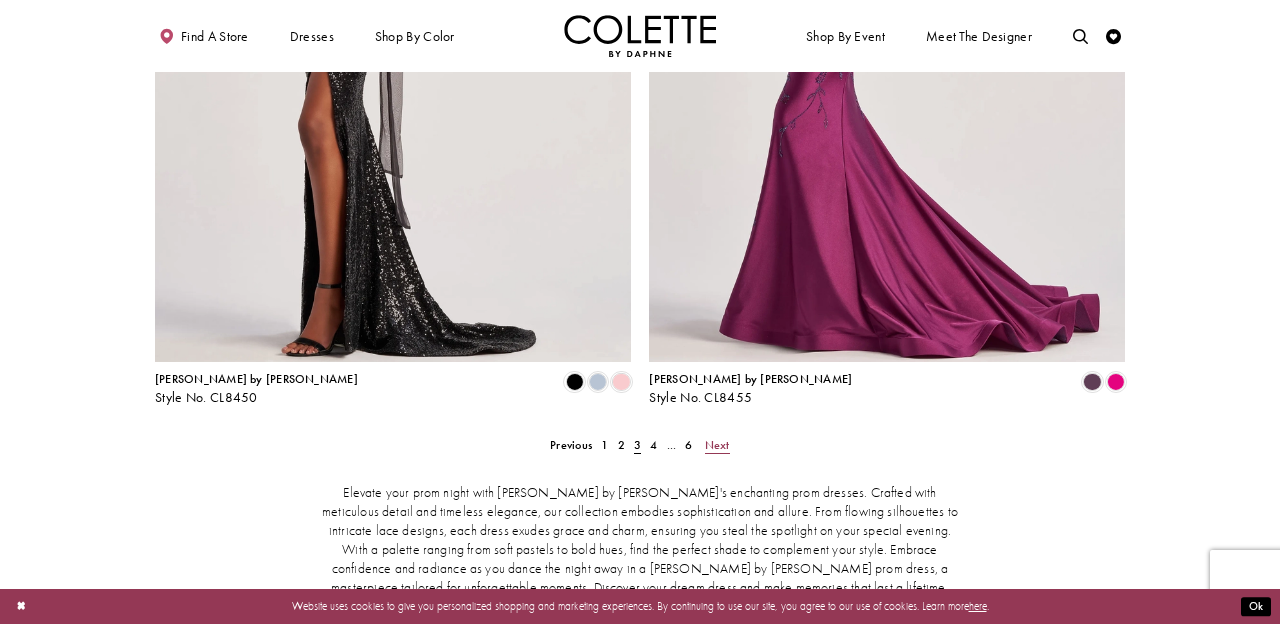 scroll, scrollTop: 388, scrollLeft: 0, axis: vertical 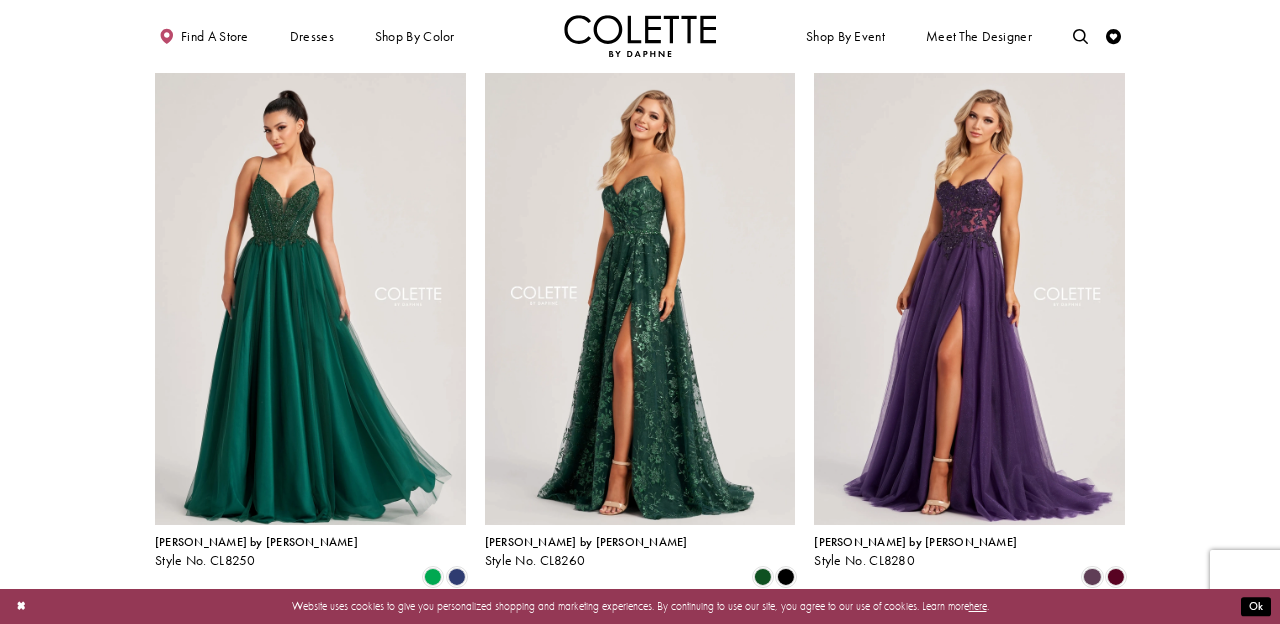 click on "[PERSON_NAME] by [PERSON_NAME]
Style No. CL8280
Skip Color List #54279a66c6 to end
Color List #54279a66c6 End" at bounding box center [970, 329] 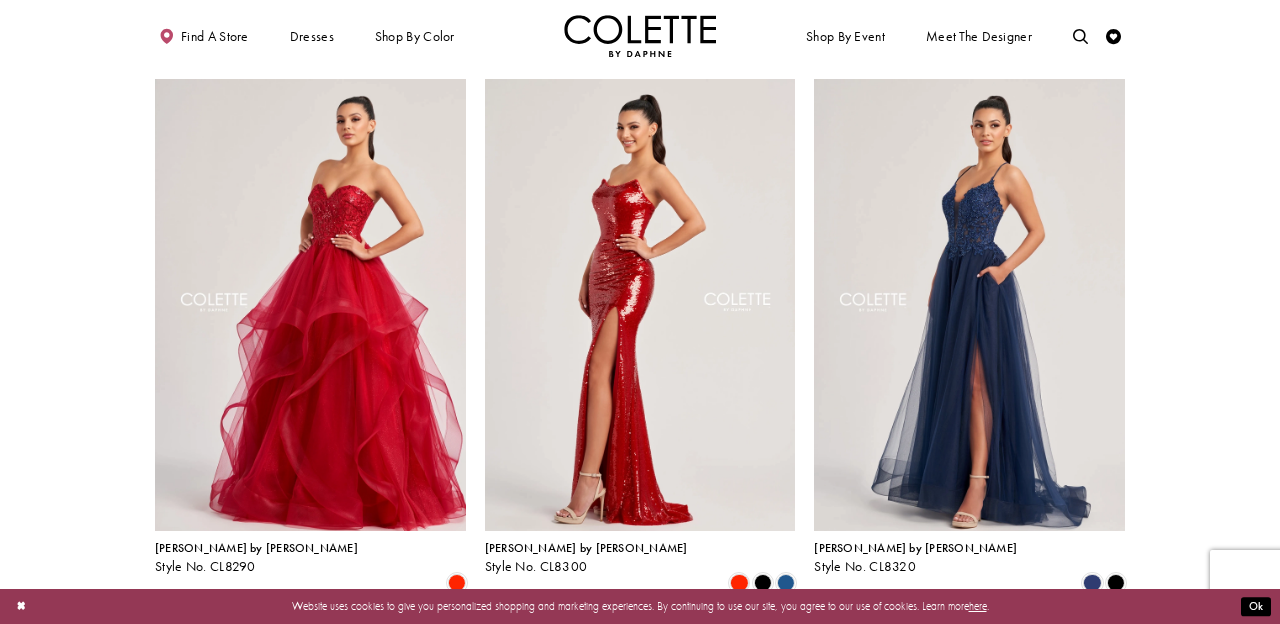 scroll, scrollTop: 946, scrollLeft: 0, axis: vertical 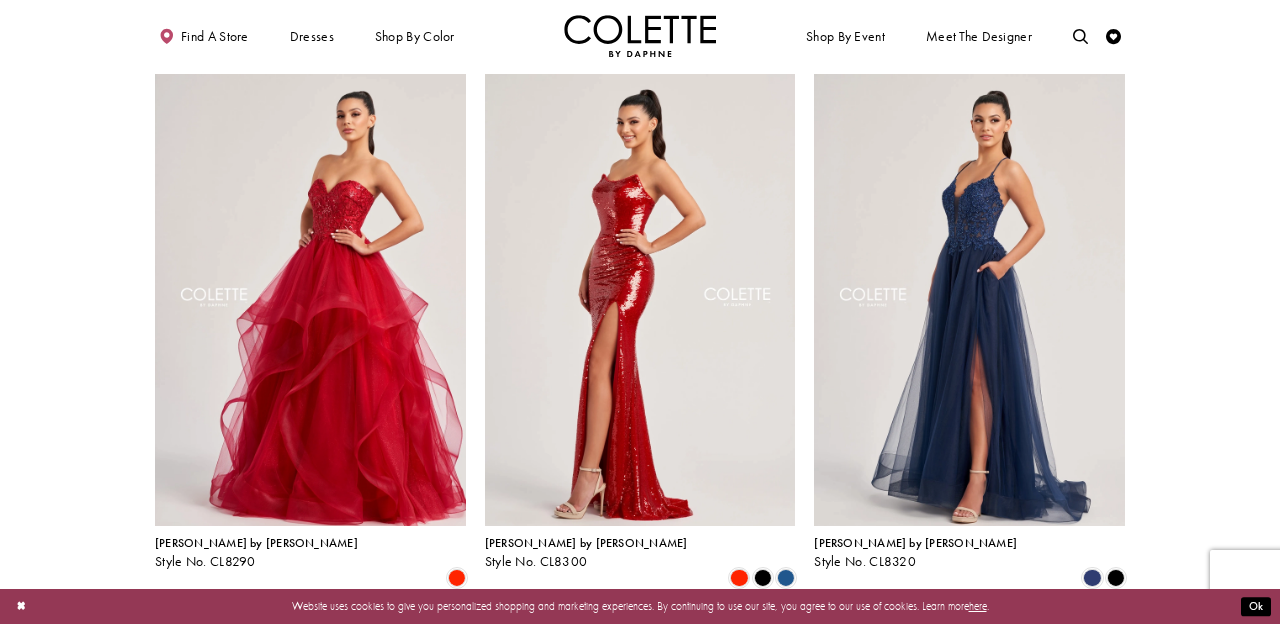 click at bounding box center [640, 983] 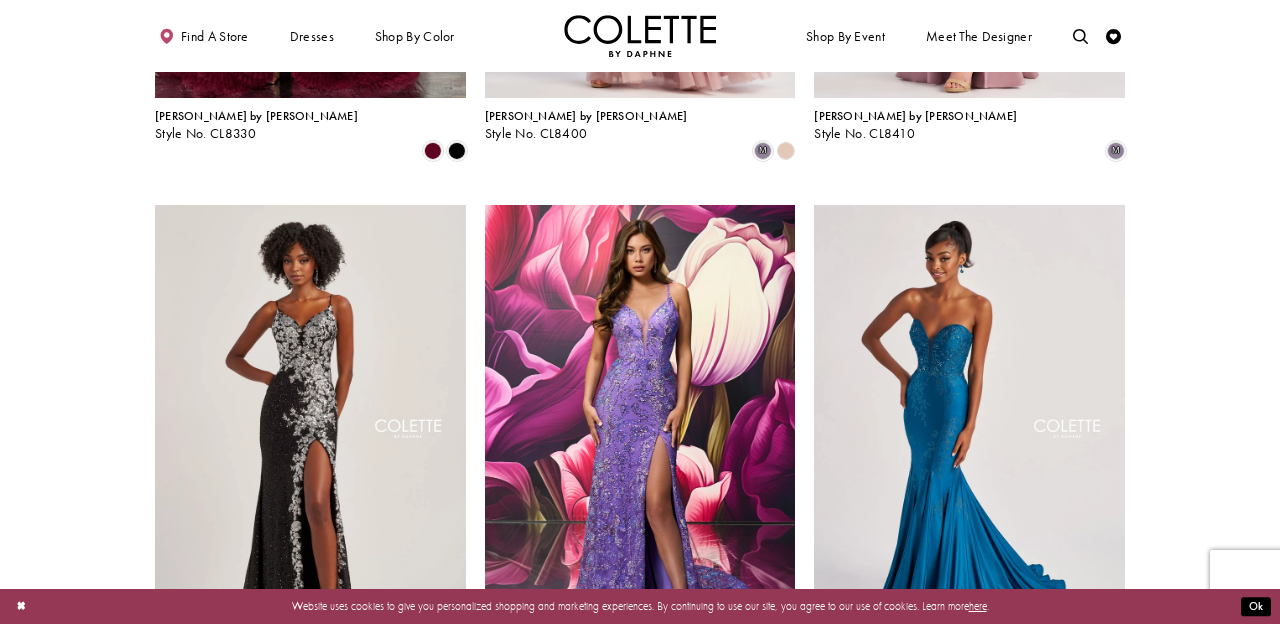 scroll, scrollTop: 1940, scrollLeft: 0, axis: vertical 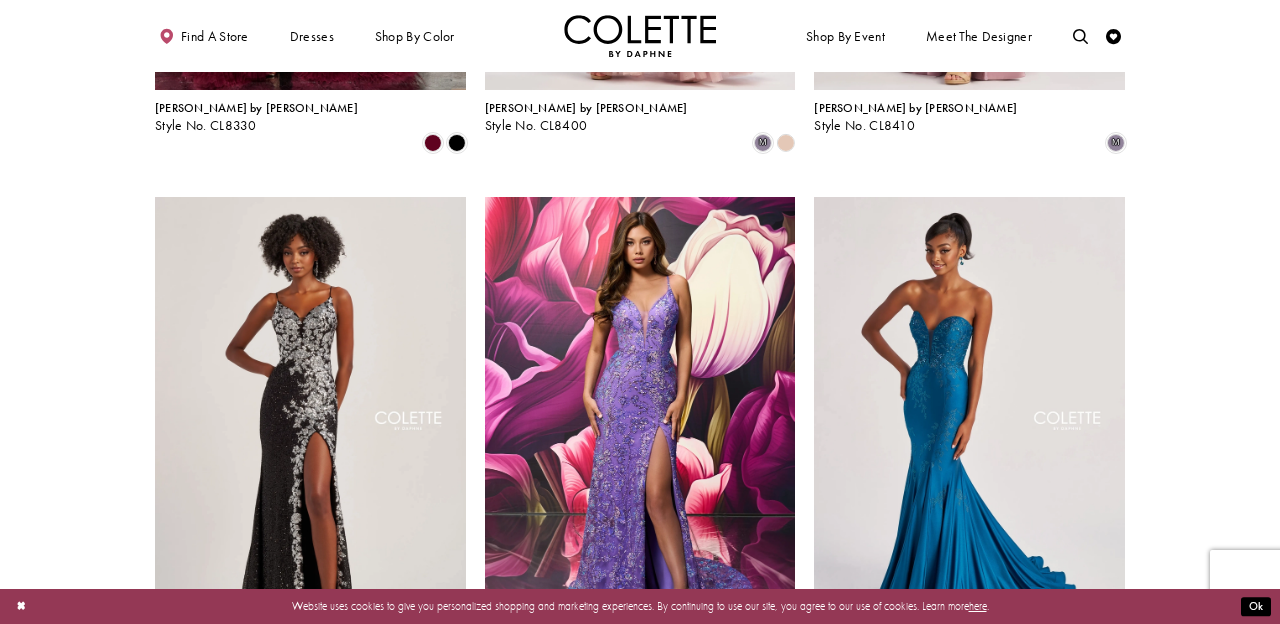 click at bounding box center [640, -11] 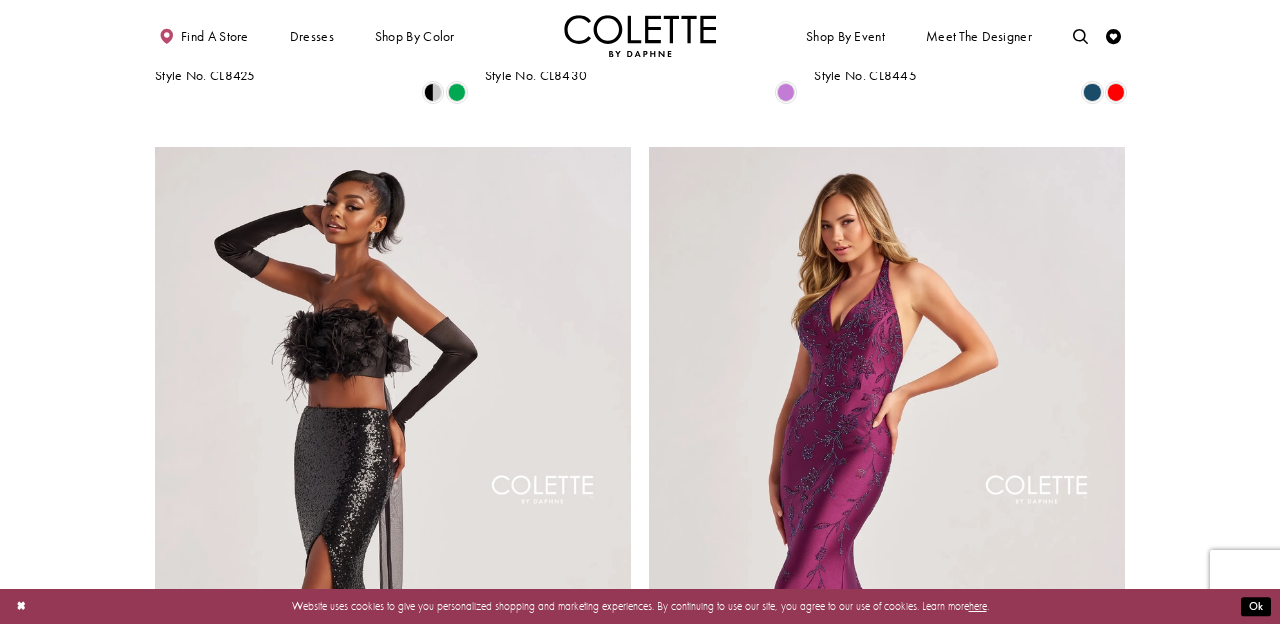 scroll, scrollTop: 2560, scrollLeft: 0, axis: vertical 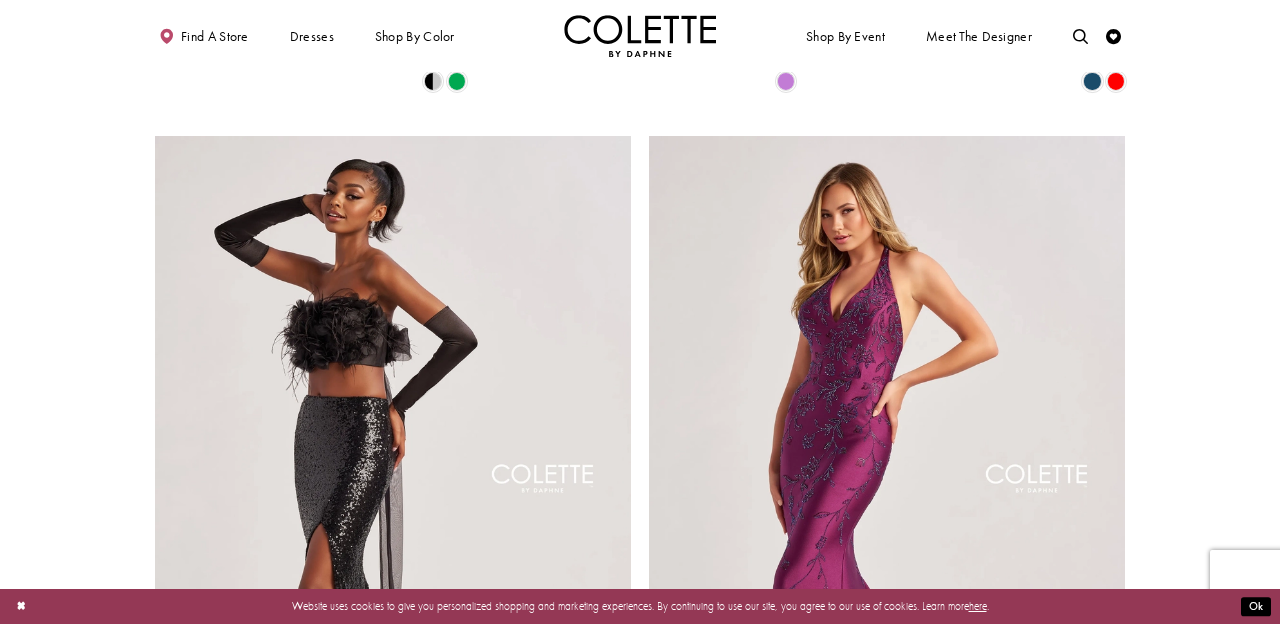 click at bounding box center (640, -631) 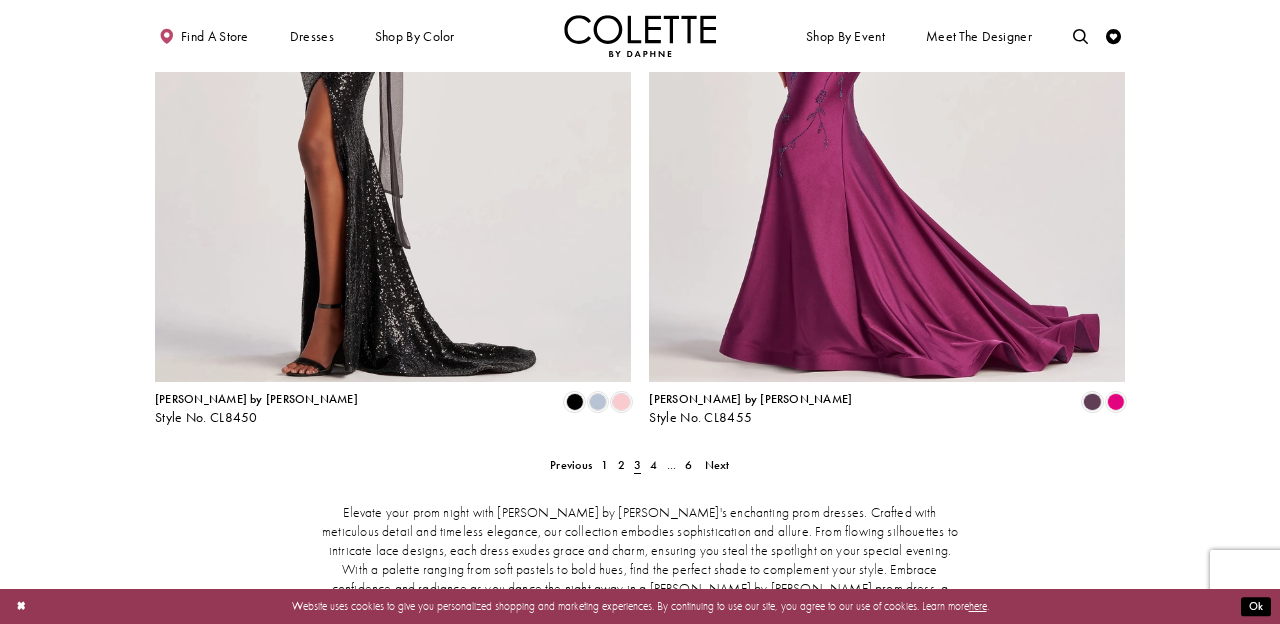 scroll, scrollTop: 3020, scrollLeft: 0, axis: vertical 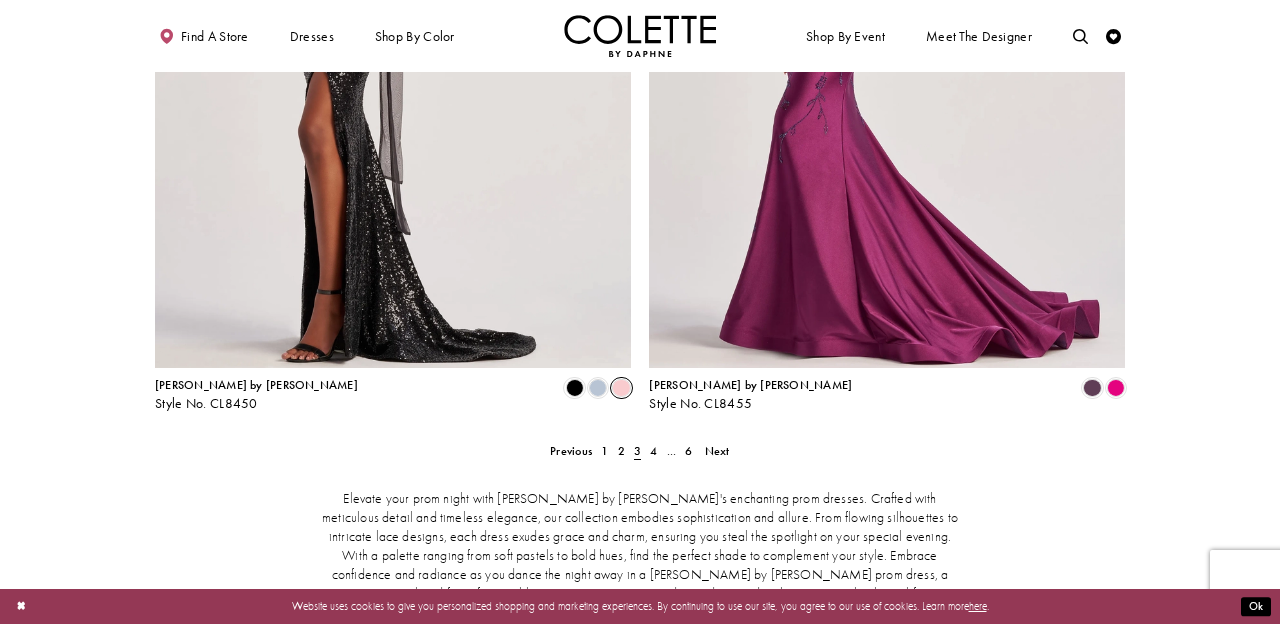 click at bounding box center (621, 388) 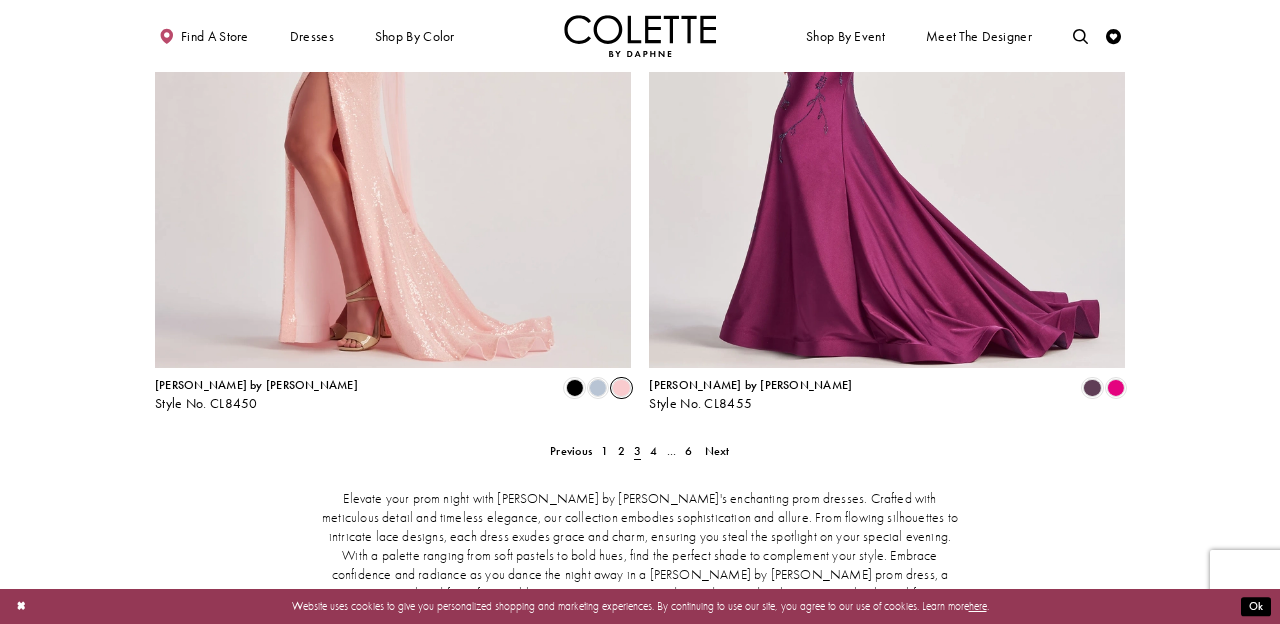 click on "[PERSON_NAME] by [PERSON_NAME]
81 items" at bounding box center [640, -1119] 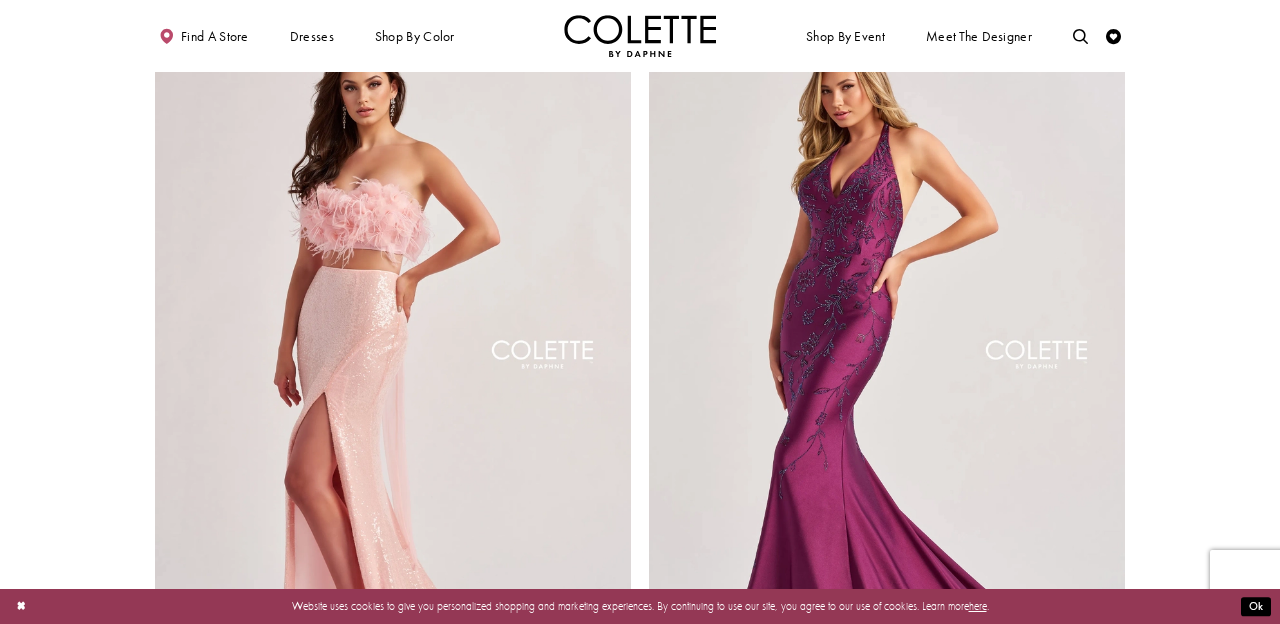 scroll, scrollTop: 2678, scrollLeft: 0, axis: vertical 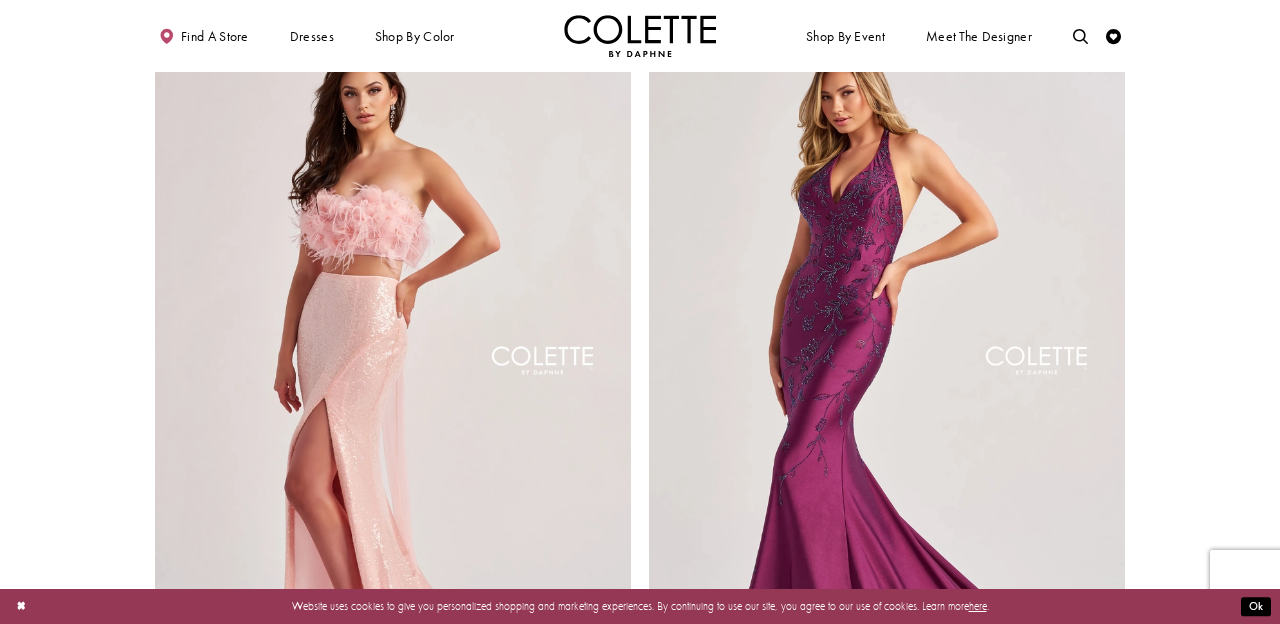 click at bounding box center [640, -749] 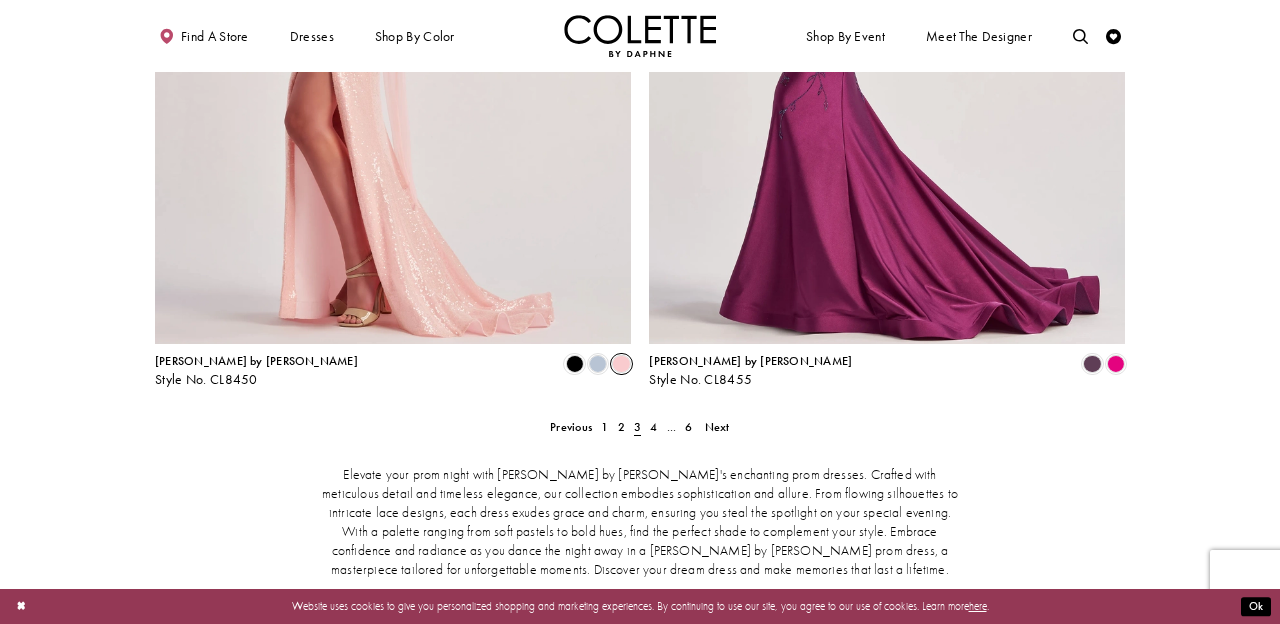 scroll, scrollTop: 3048, scrollLeft: 0, axis: vertical 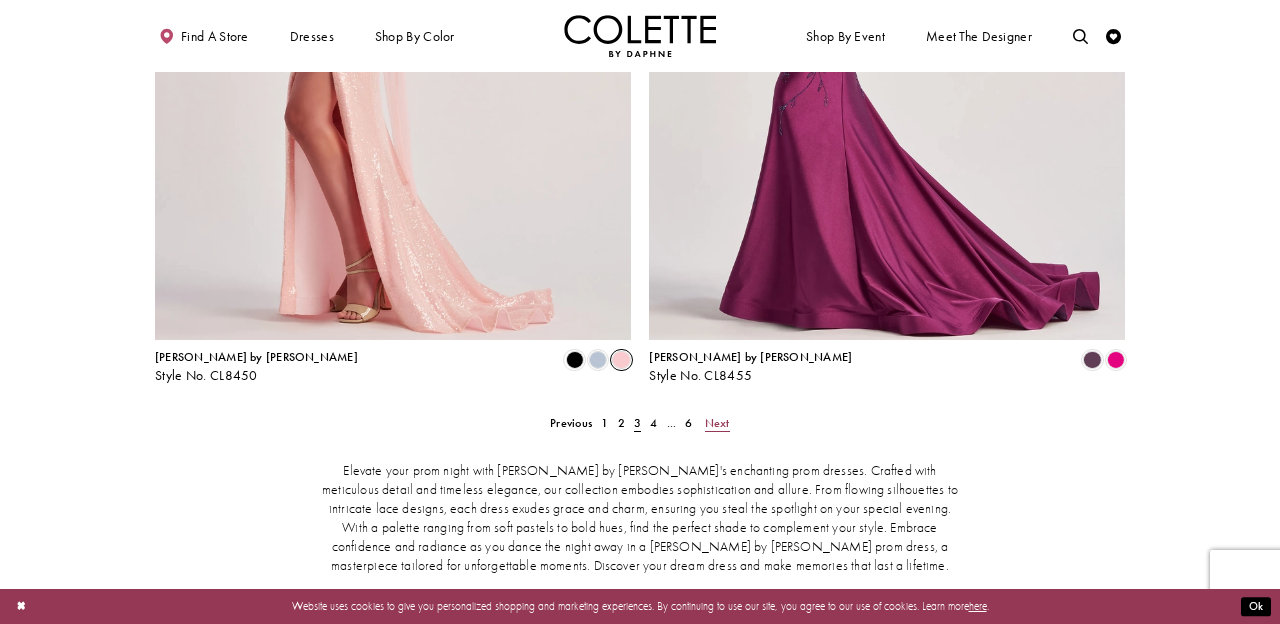 click on "Next" at bounding box center [717, 423] 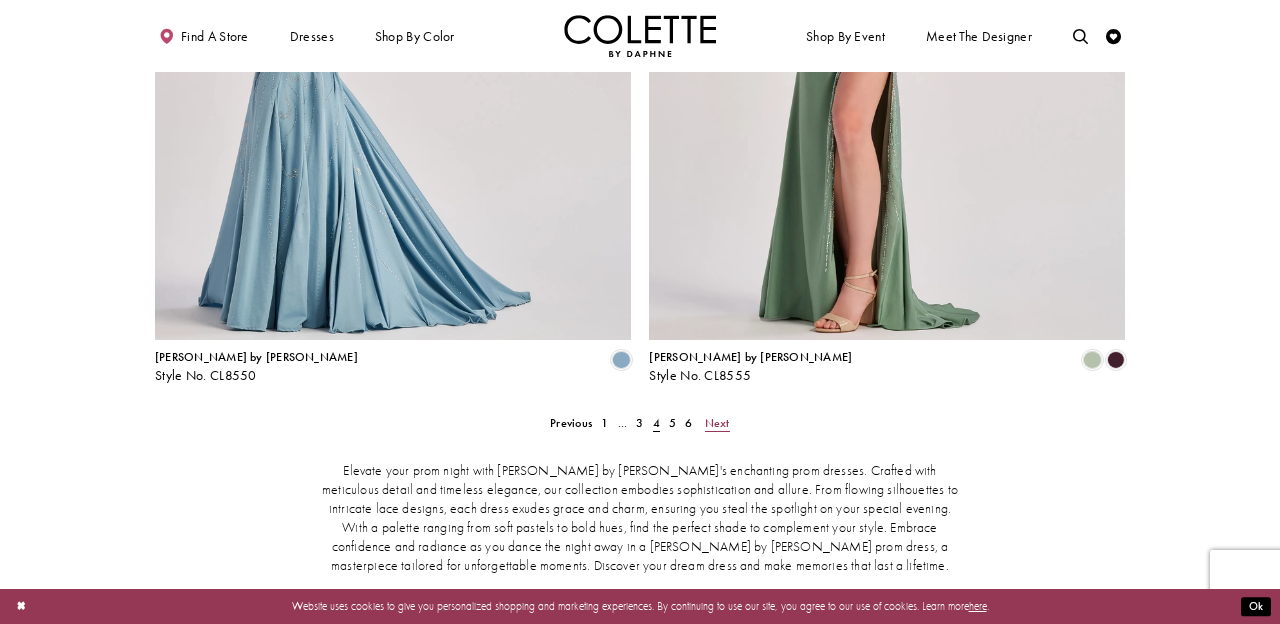 scroll, scrollTop: 388, scrollLeft: 0, axis: vertical 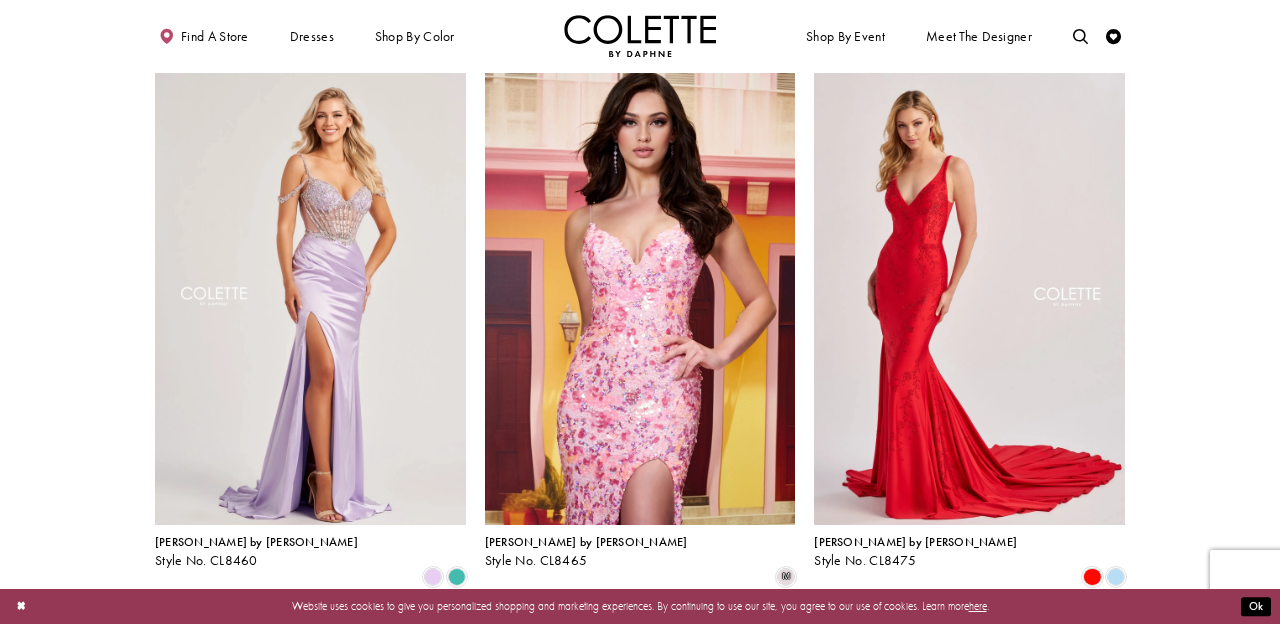 click at bounding box center [640, 1541] 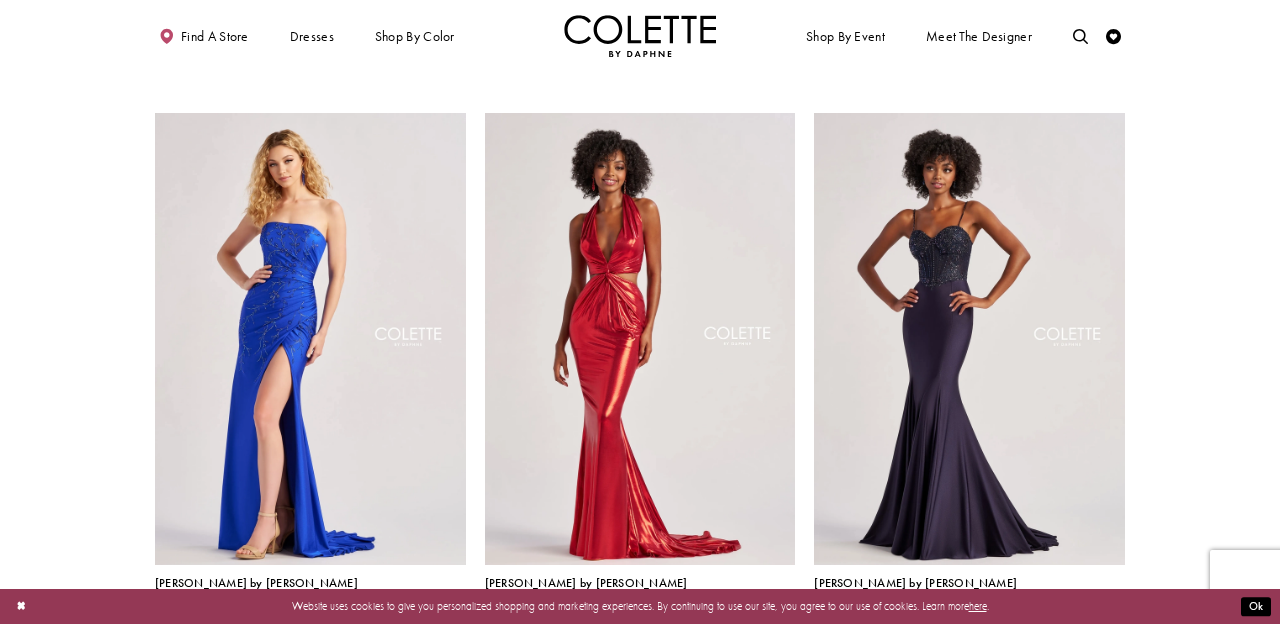 scroll, scrollTop: 1439, scrollLeft: 0, axis: vertical 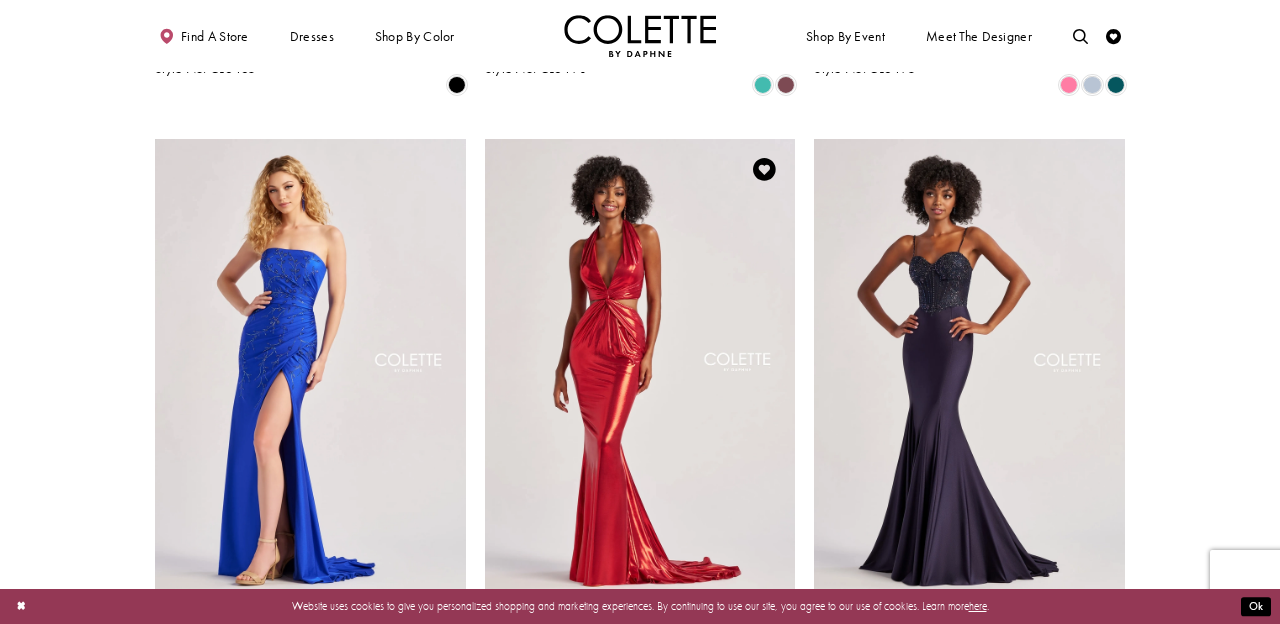 click at bounding box center [763, 644] 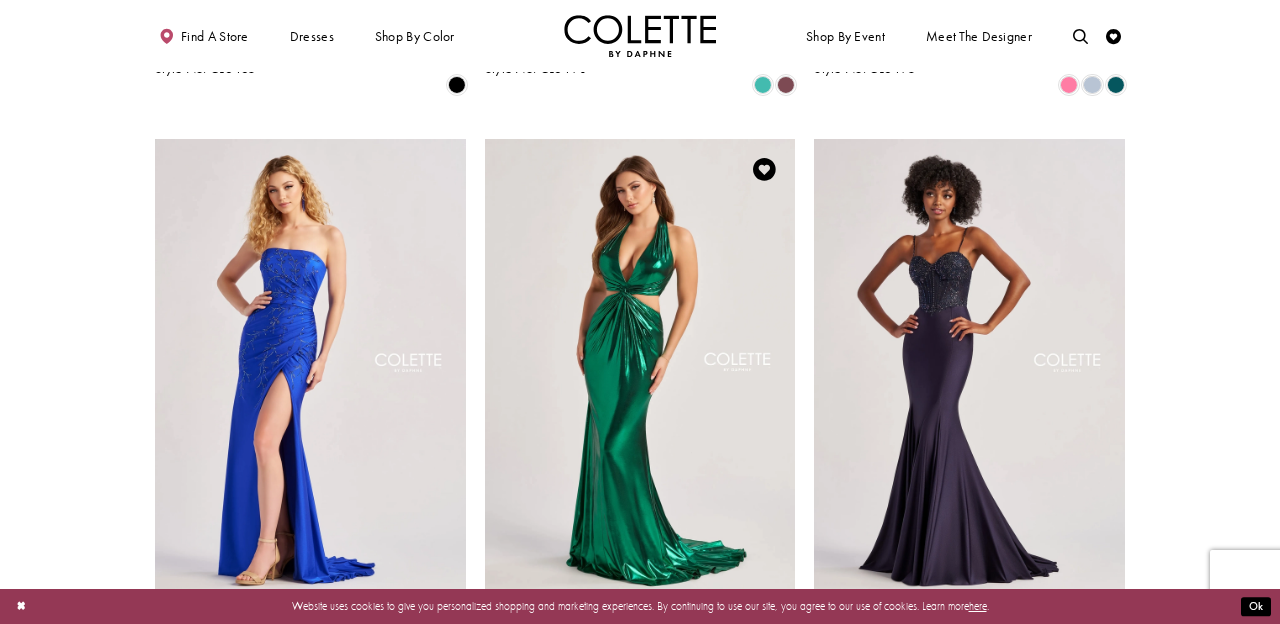 click at bounding box center [786, 644] 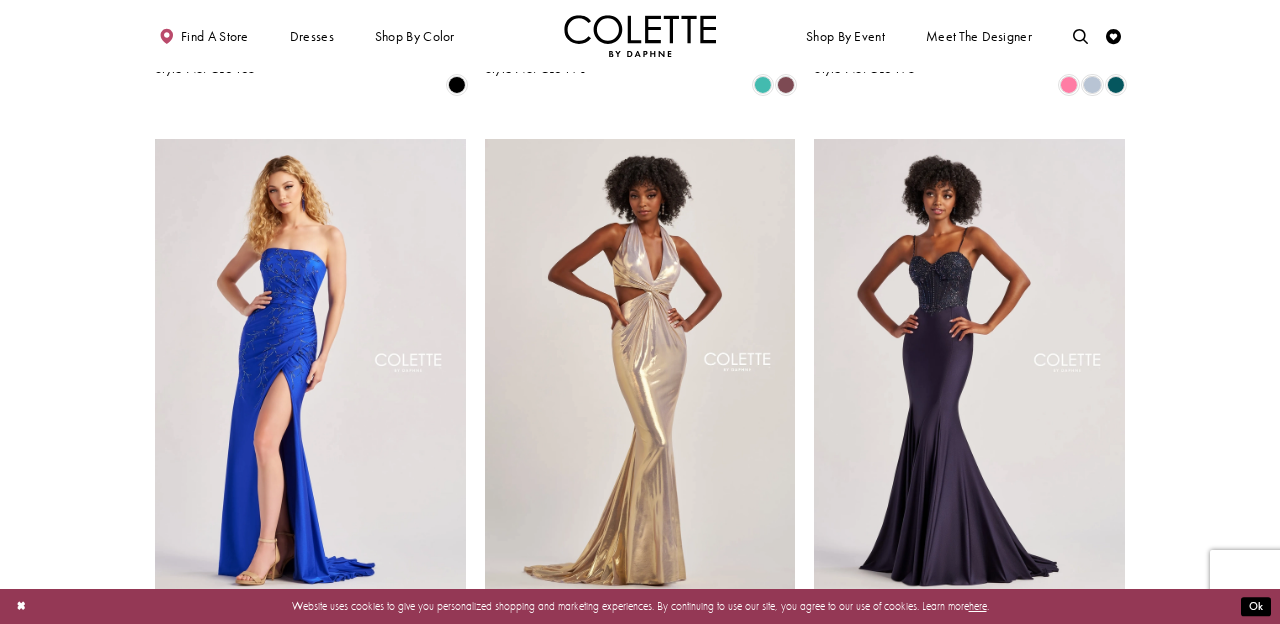 click at bounding box center [640, 490] 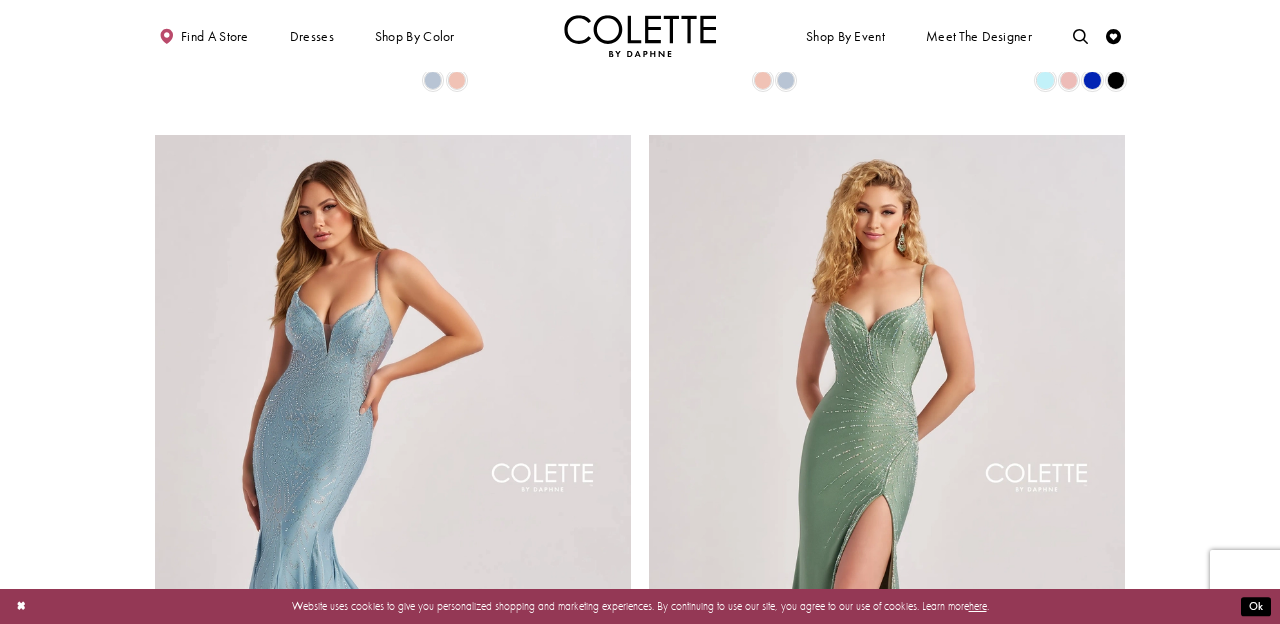 scroll, scrollTop: 2595, scrollLeft: 0, axis: vertical 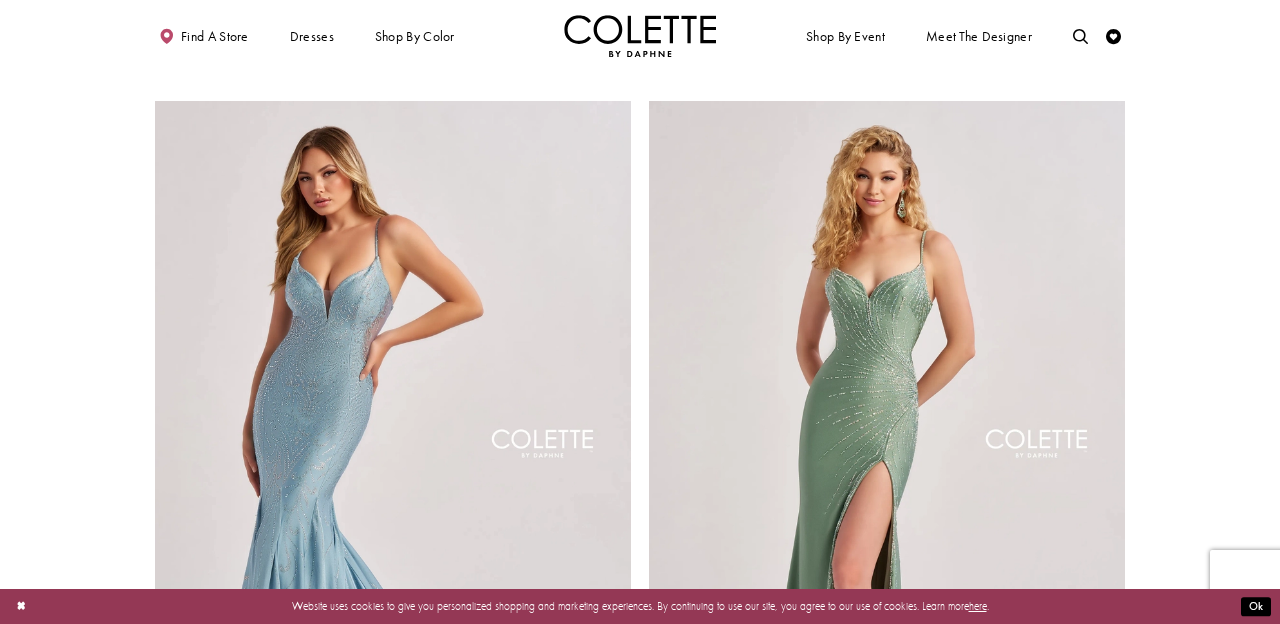 click at bounding box center [640, -666] 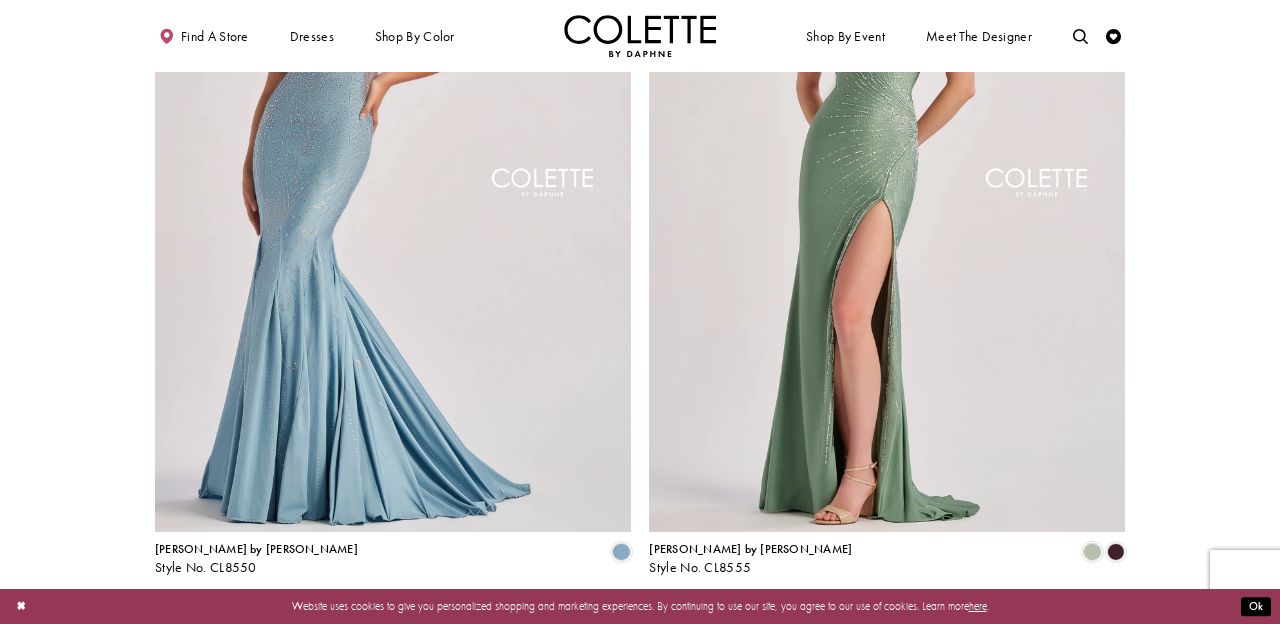 scroll, scrollTop: 2868, scrollLeft: 0, axis: vertical 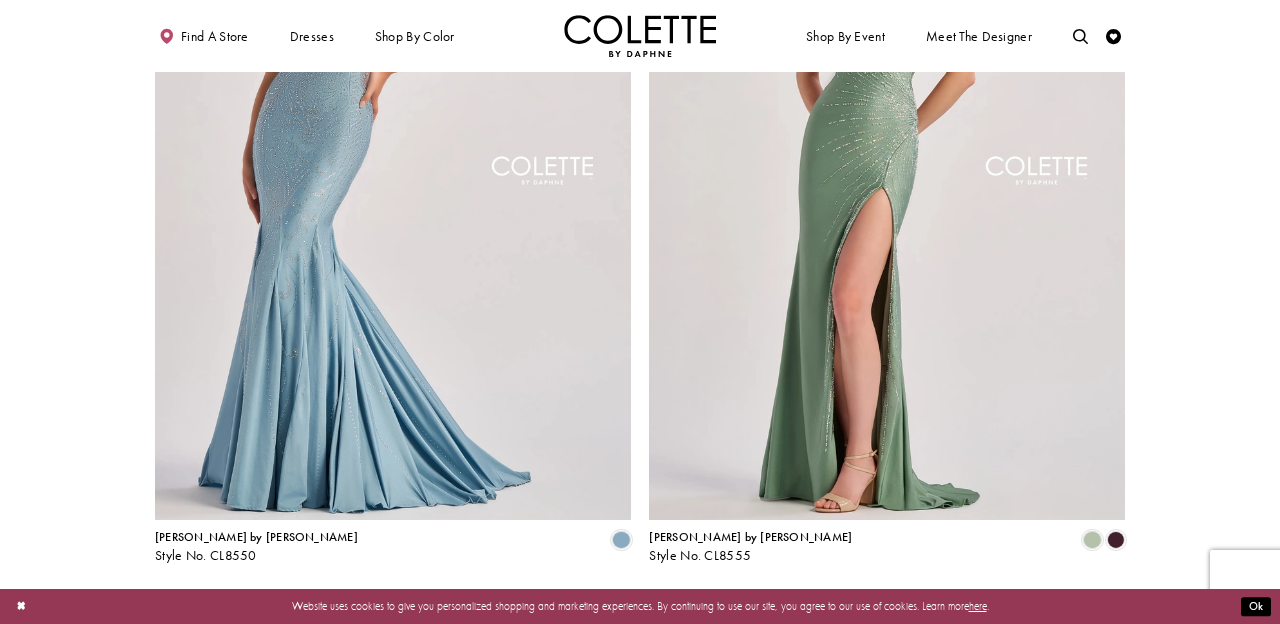 click on "Next" at bounding box center [717, 603] 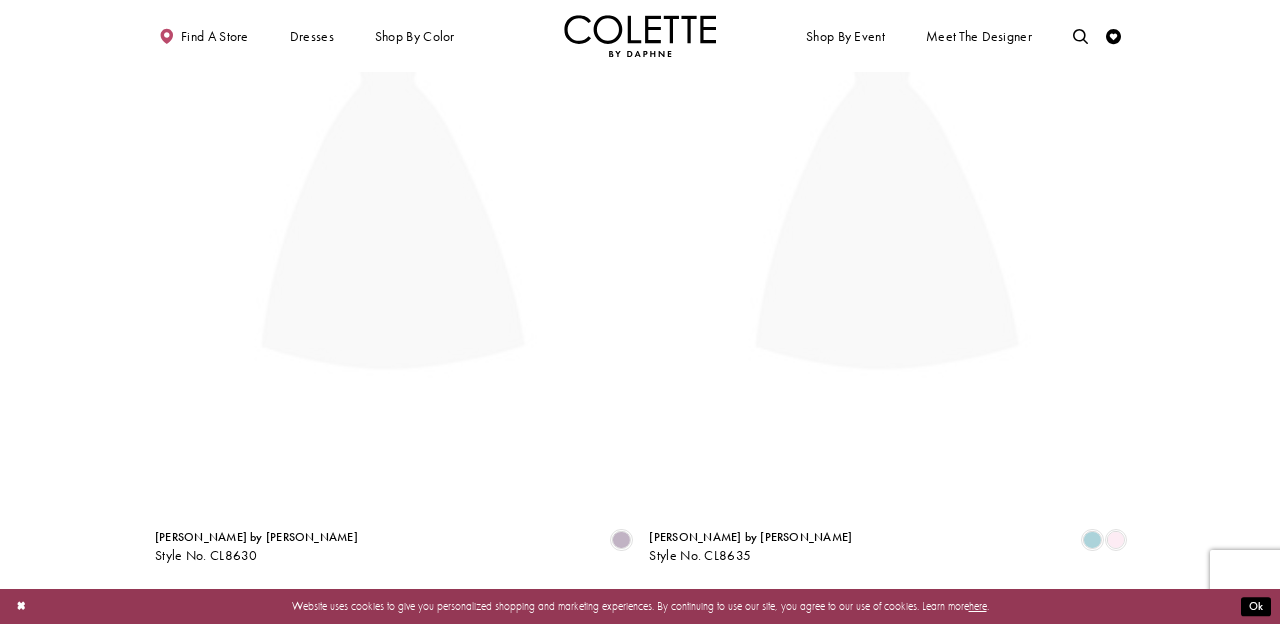 scroll, scrollTop: 388, scrollLeft: 0, axis: vertical 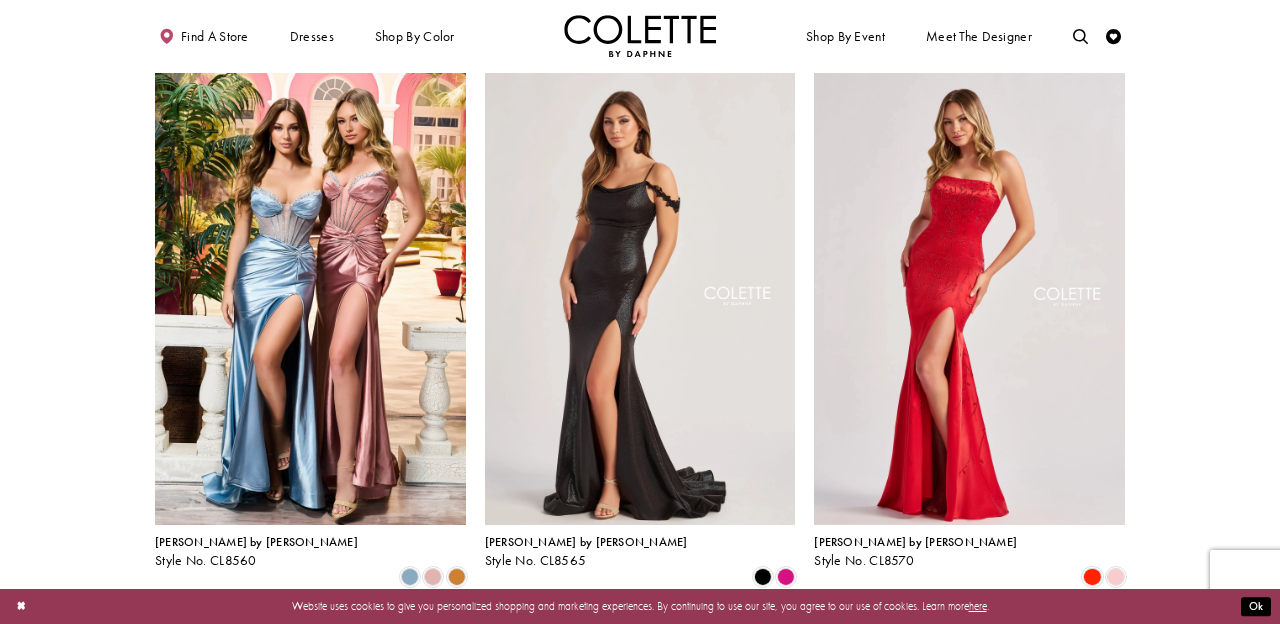 click at bounding box center [640, 1541] 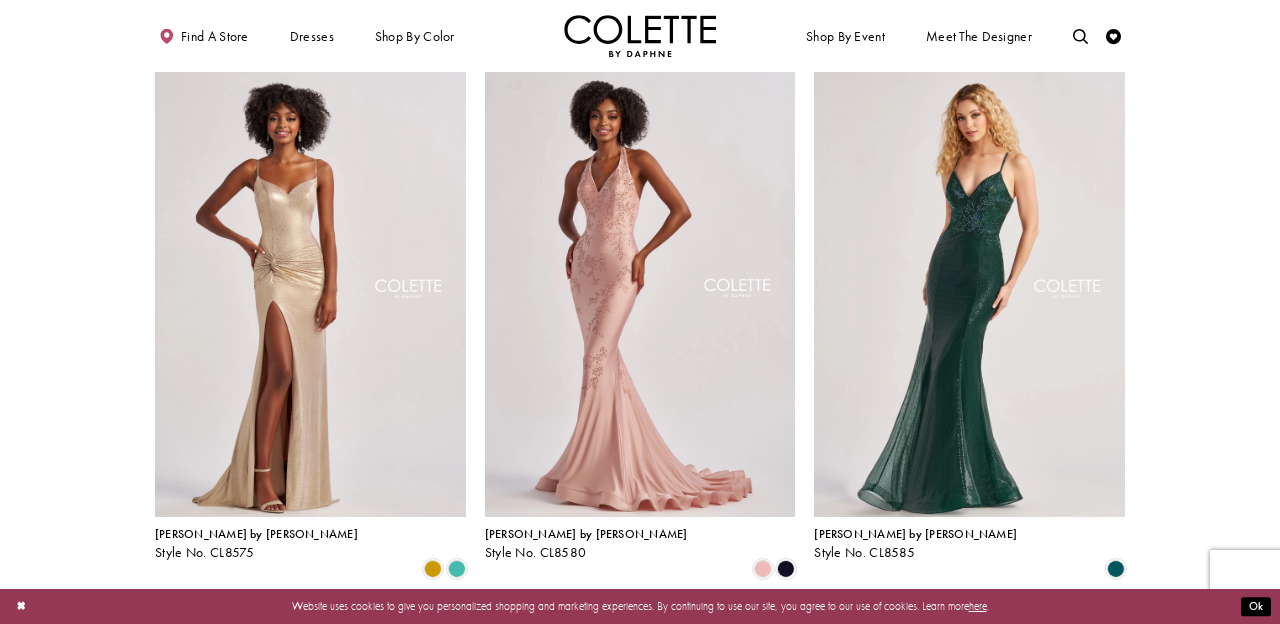scroll, scrollTop: 936, scrollLeft: 0, axis: vertical 